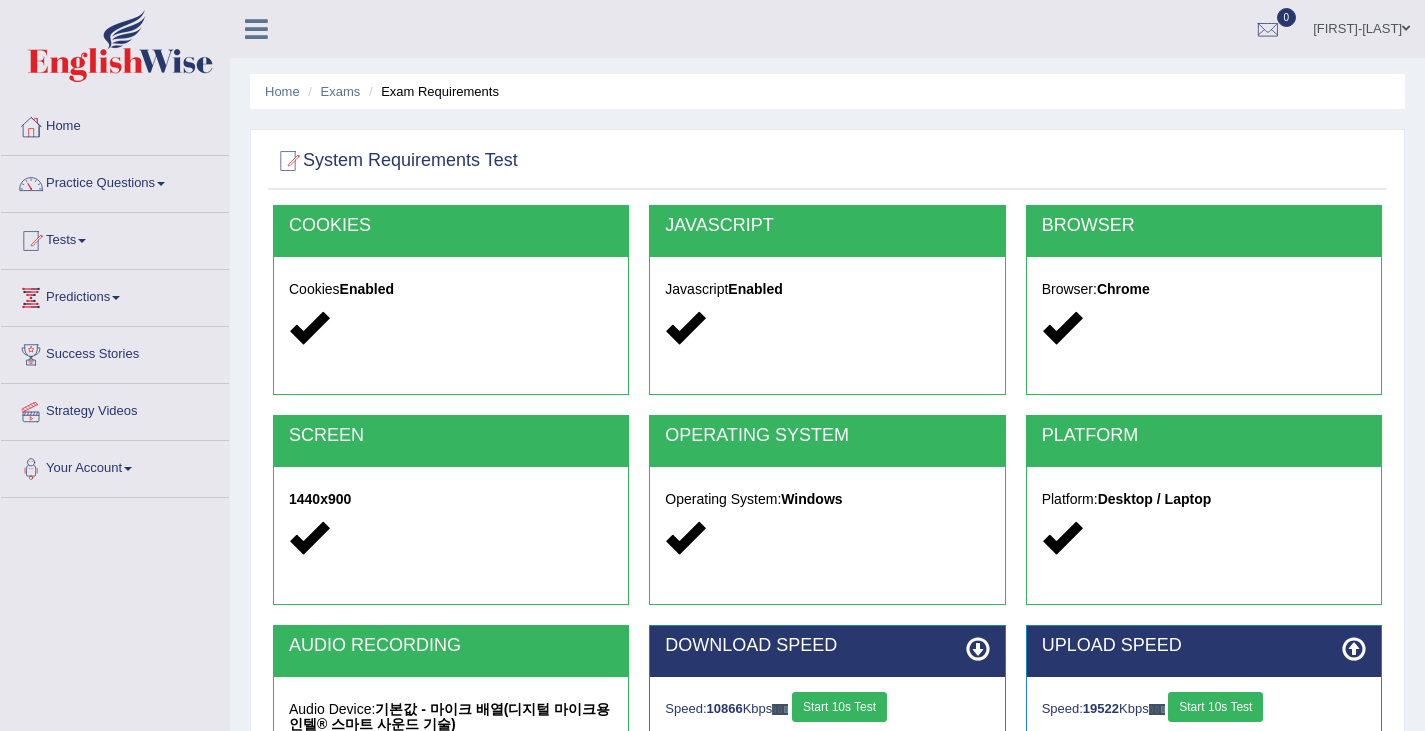 scroll, scrollTop: 0, scrollLeft: 0, axis: both 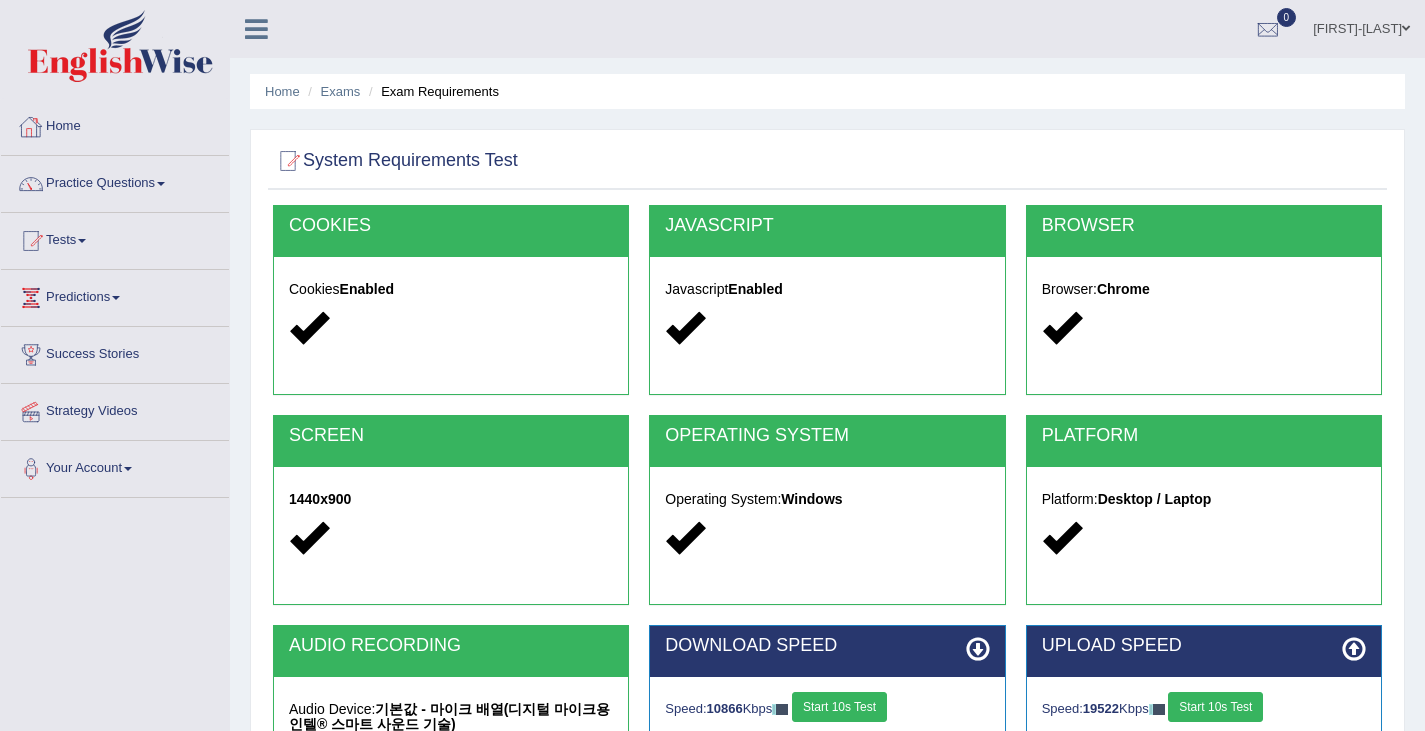 click at bounding box center [256, 29] 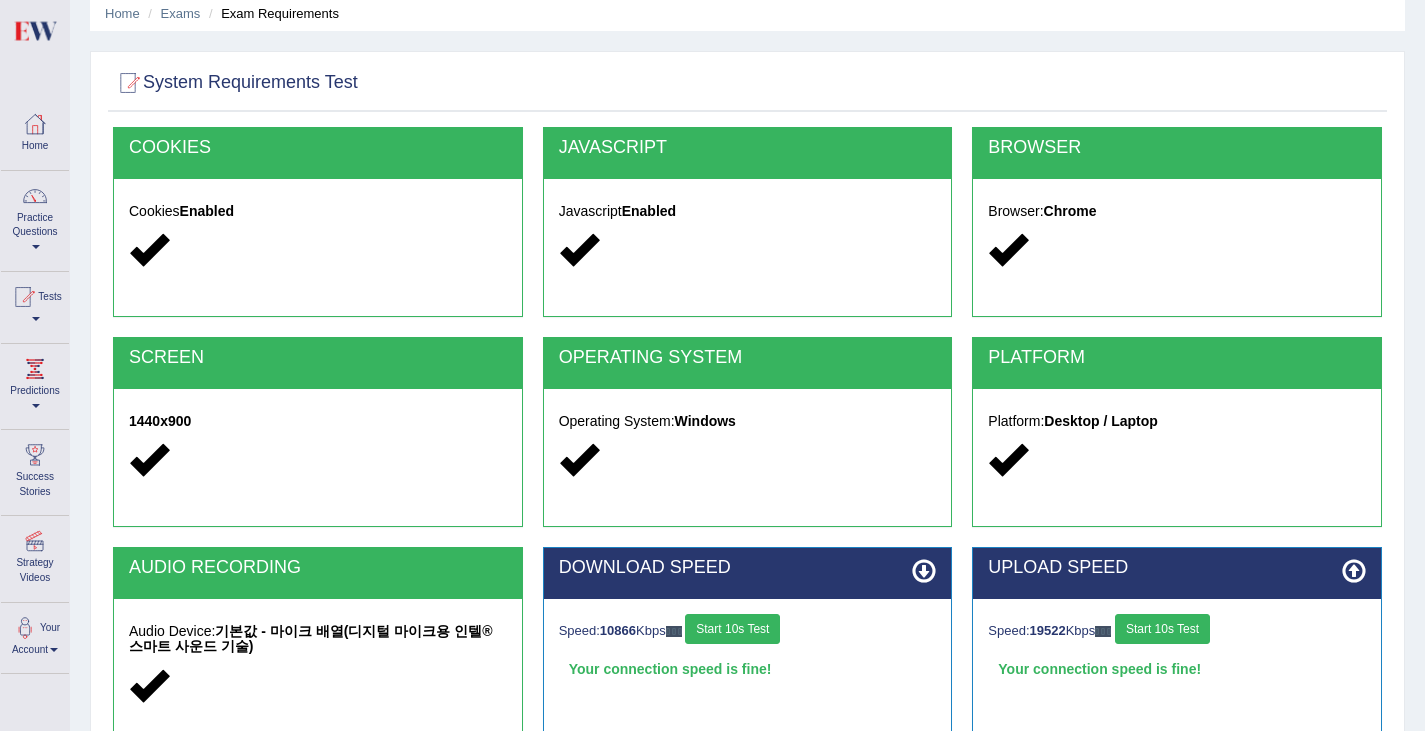 scroll, scrollTop: 79, scrollLeft: 0, axis: vertical 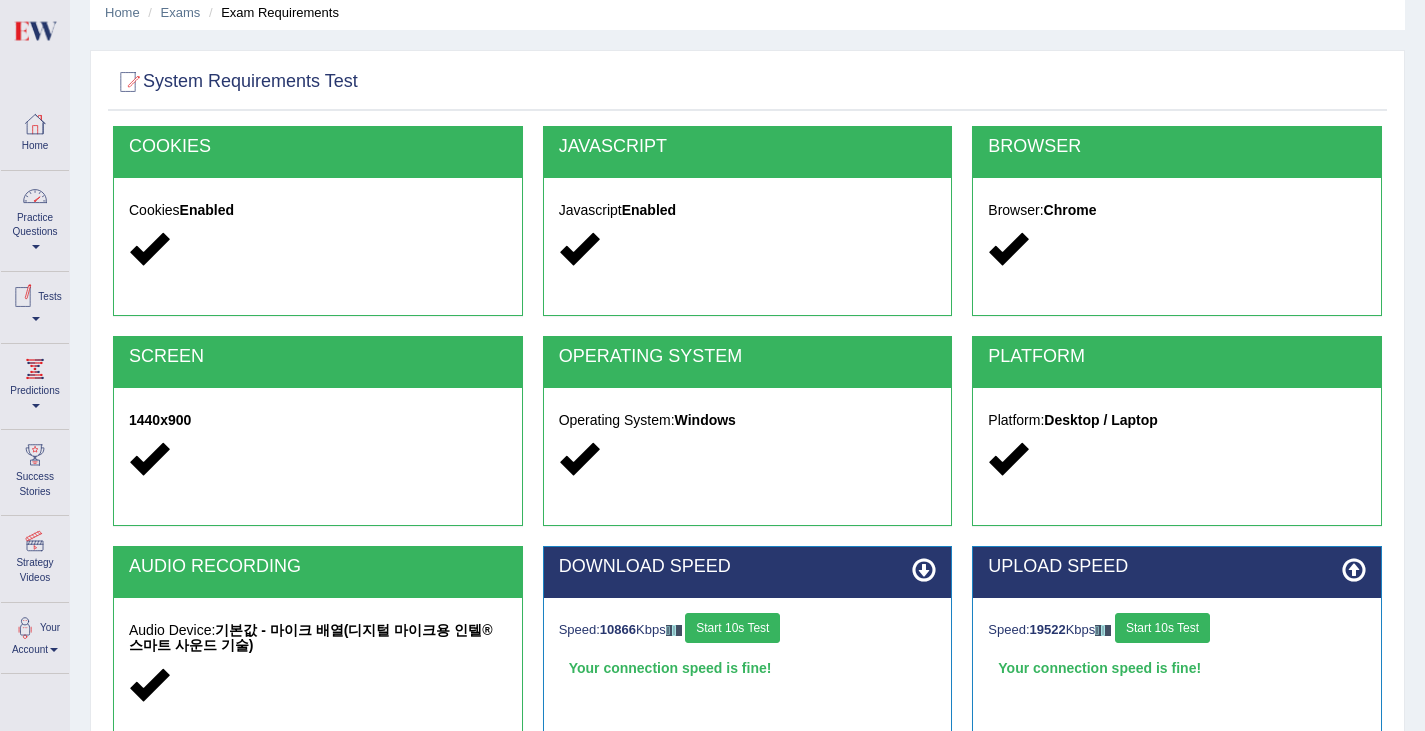 click on "Practice Questions" at bounding box center [35, 218] 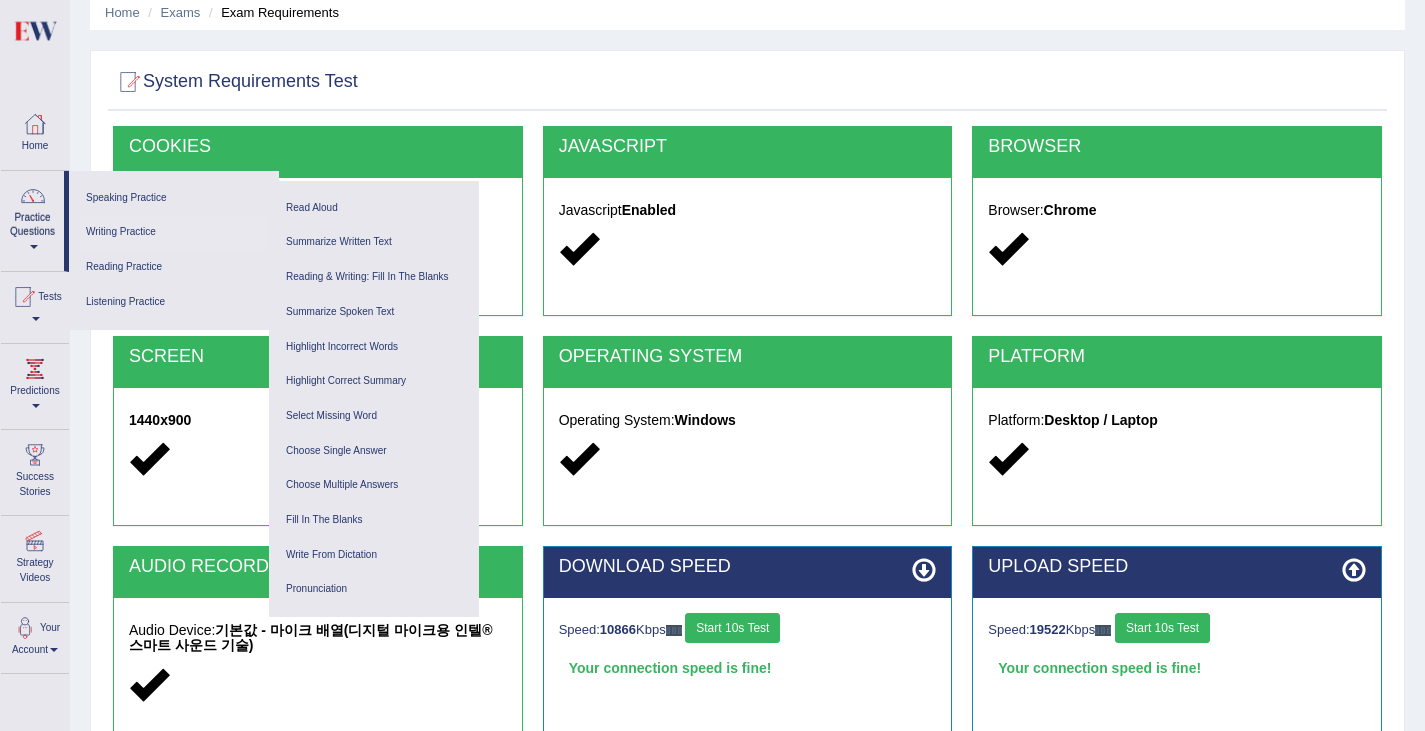 click on "Writing Practice" at bounding box center (174, 232) 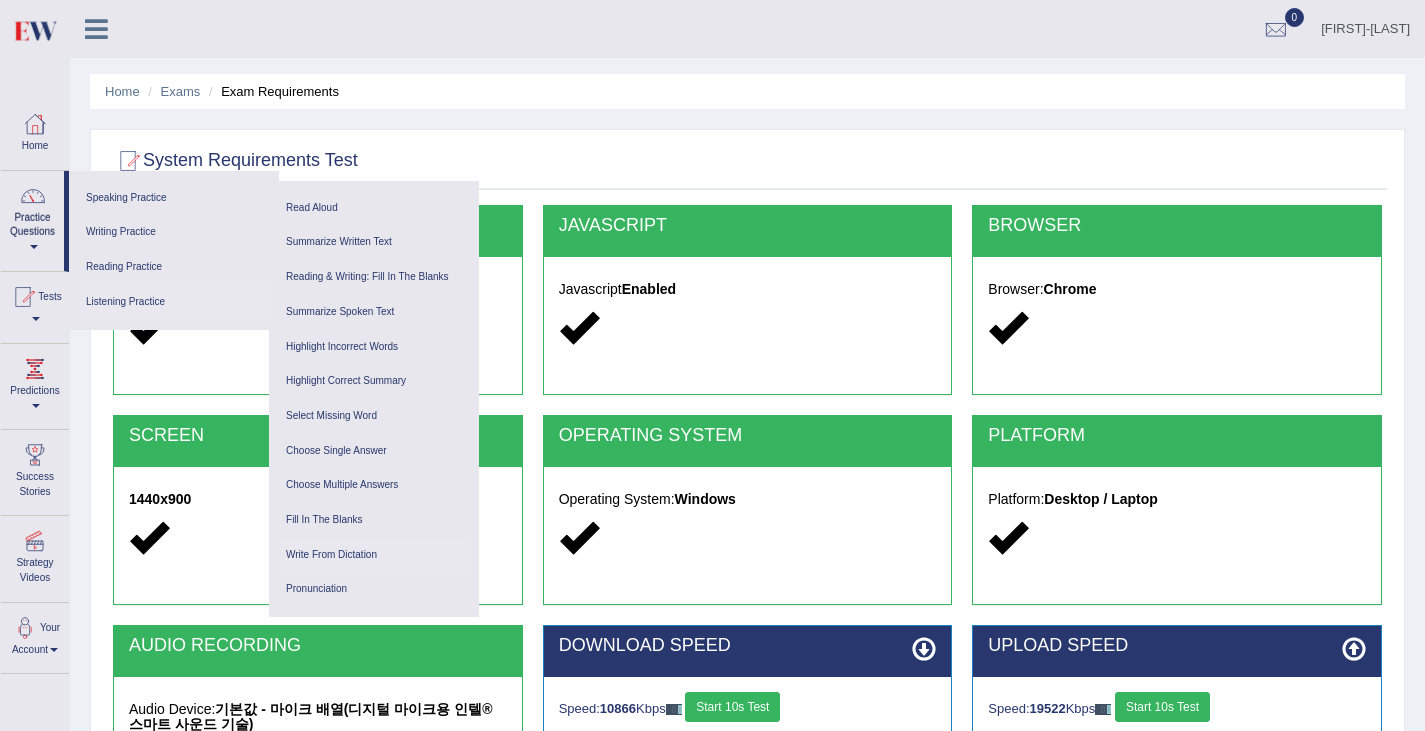 scroll, scrollTop: 1, scrollLeft: 0, axis: vertical 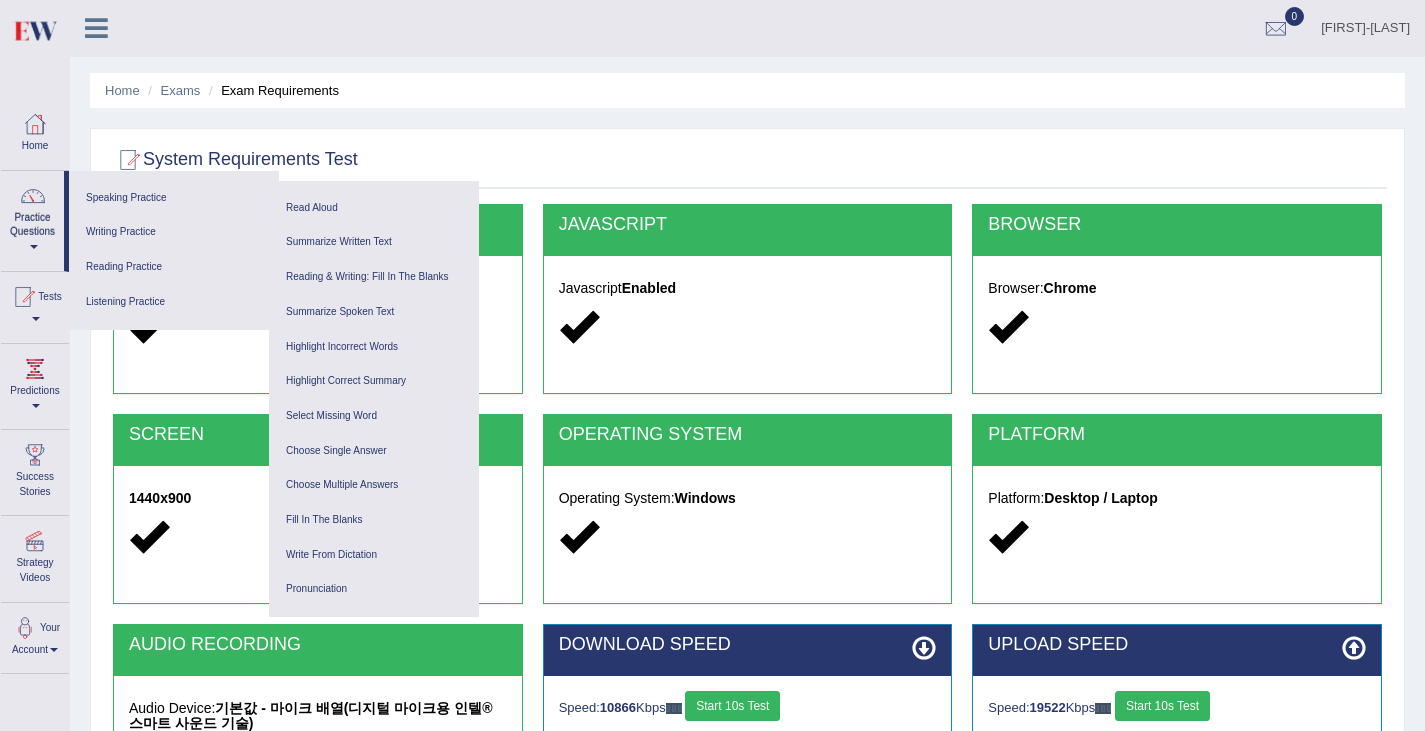 click on "Home
Exams
Exam Requirements
System Requirements Test
COOKIES
Cookies  Enabled
JAVASCRIPT
Javascript  Enabled
BROWSER
Browser:  Chrome
SCREEN
1440x900
OPERATING SYSTEM
Operating System:  Windows
PLATFORM
Platform:  Desktop / Laptop
AUDIO RECORDING
Audio Device:  기본값 - 마이크 배열(디지털 마이크용 인텔® 스마트 사운드 기술)
DOWNLOAD SPEED
Speed:  10866  Kbps    Start 10s Test
Your connection speed is fine!
Select Audio Quality" at bounding box center (747, 499) 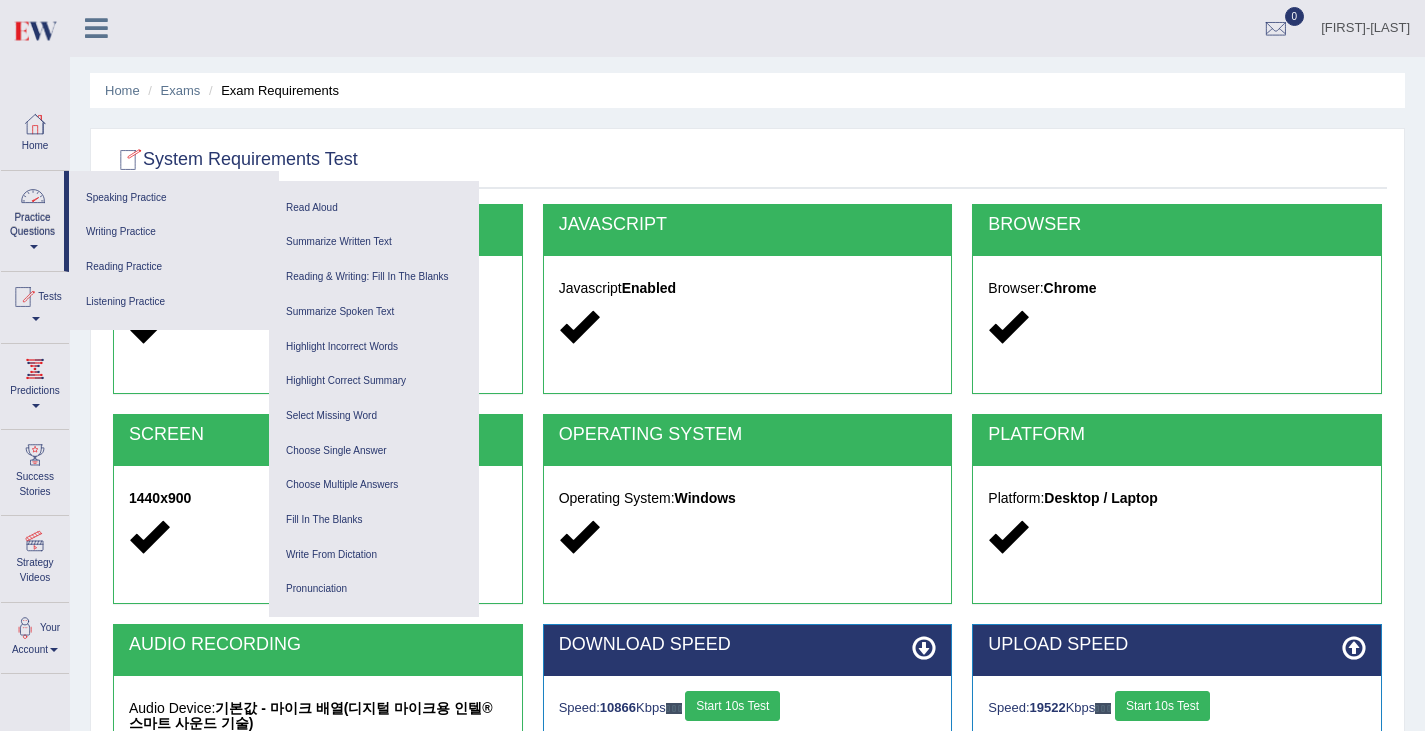 click on "Practice Questions" at bounding box center [32, 218] 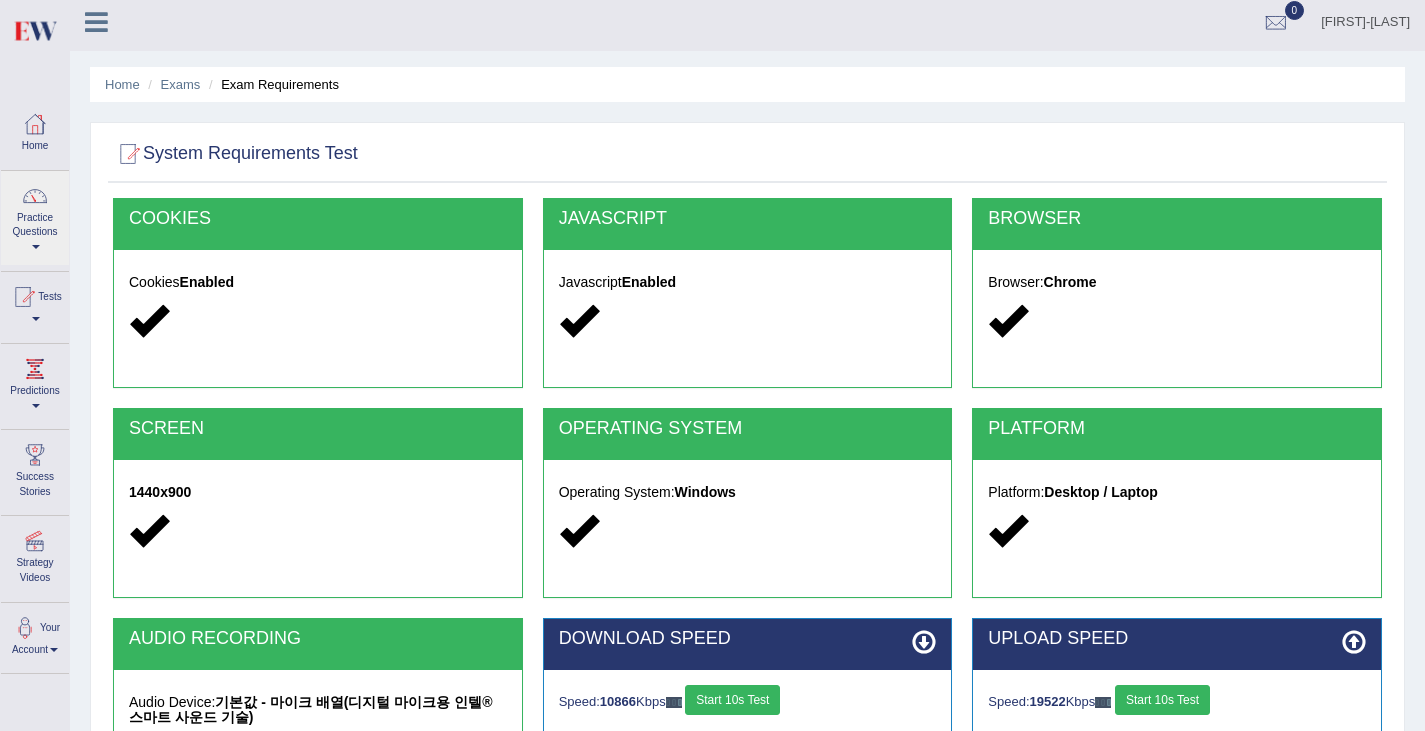 scroll, scrollTop: 0, scrollLeft: 0, axis: both 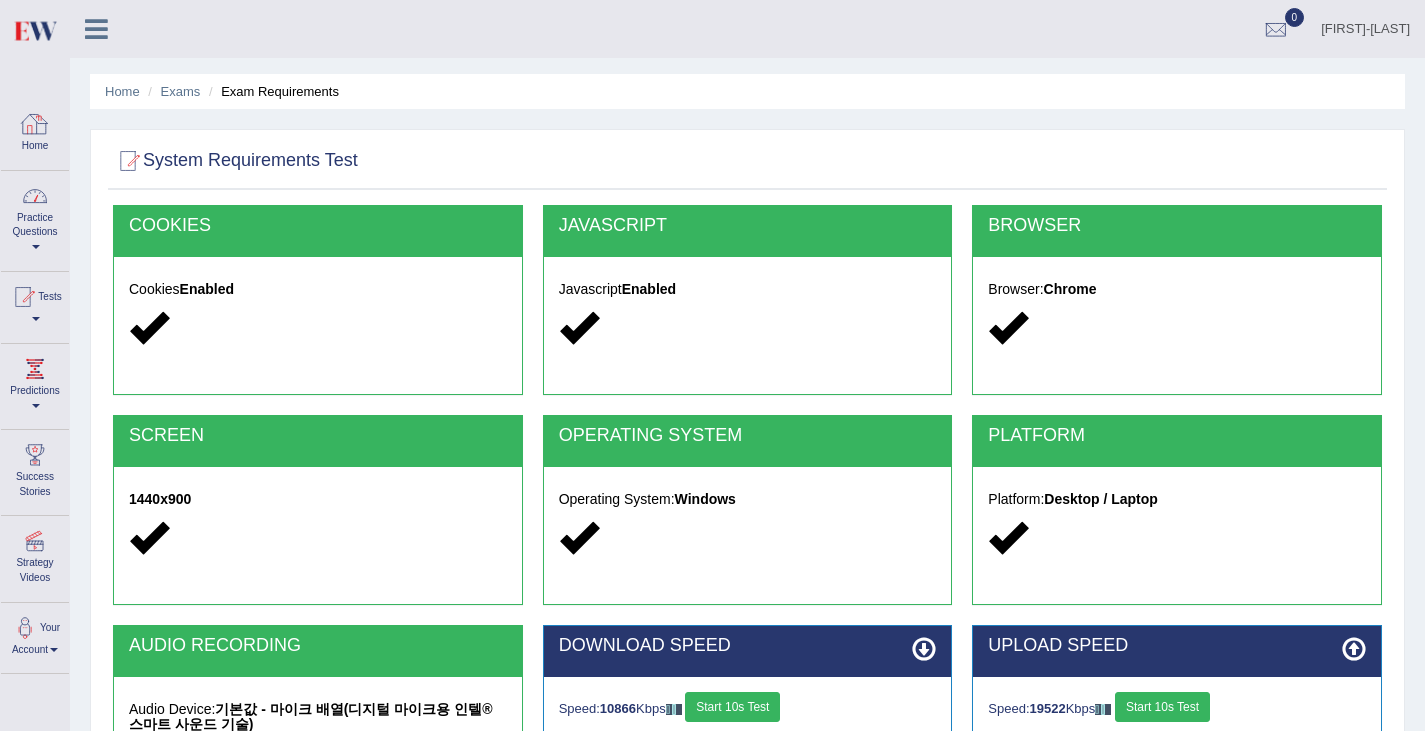click on "Practice Questions" at bounding box center [35, 218] 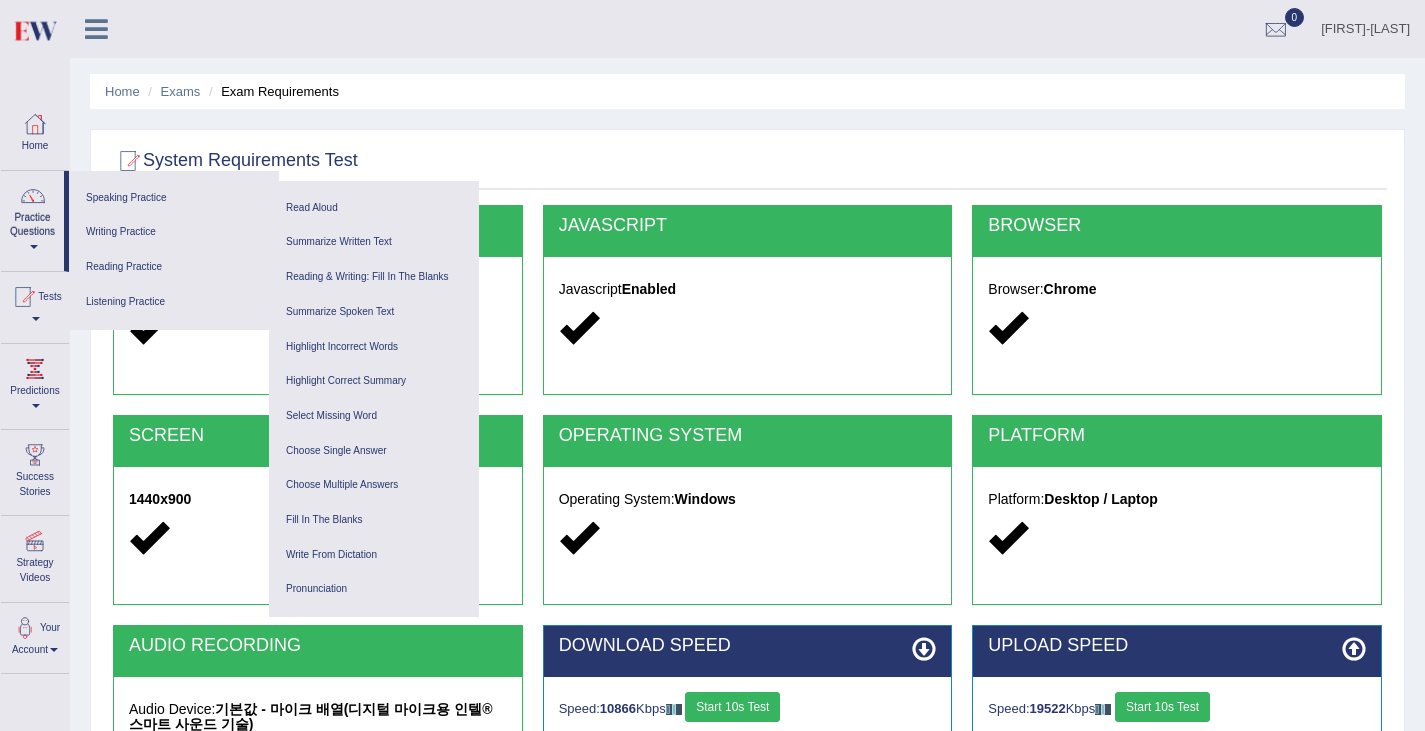 click on "Home
Exams
Exam Requirements
System Requirements Test
COOKIES
Cookies  Enabled
JAVASCRIPT
Javascript  Enabled
BROWSER
Browser:  Chrome
SCREEN
1440x900
OPERATING SYSTEM
Operating System:  Windows
PLATFORM
Platform:  Desktop / Laptop
AUDIO RECORDING
Audio Device:  기본값 - 마이크 배열(디지털 마이크용 인텔® 스마트 사운드 기술)
DOWNLOAD SPEED
Speed:  10866  Kbps    Start 10s Test
Your connection speed is fine!
Select Audio Quality" at bounding box center (747, 500) 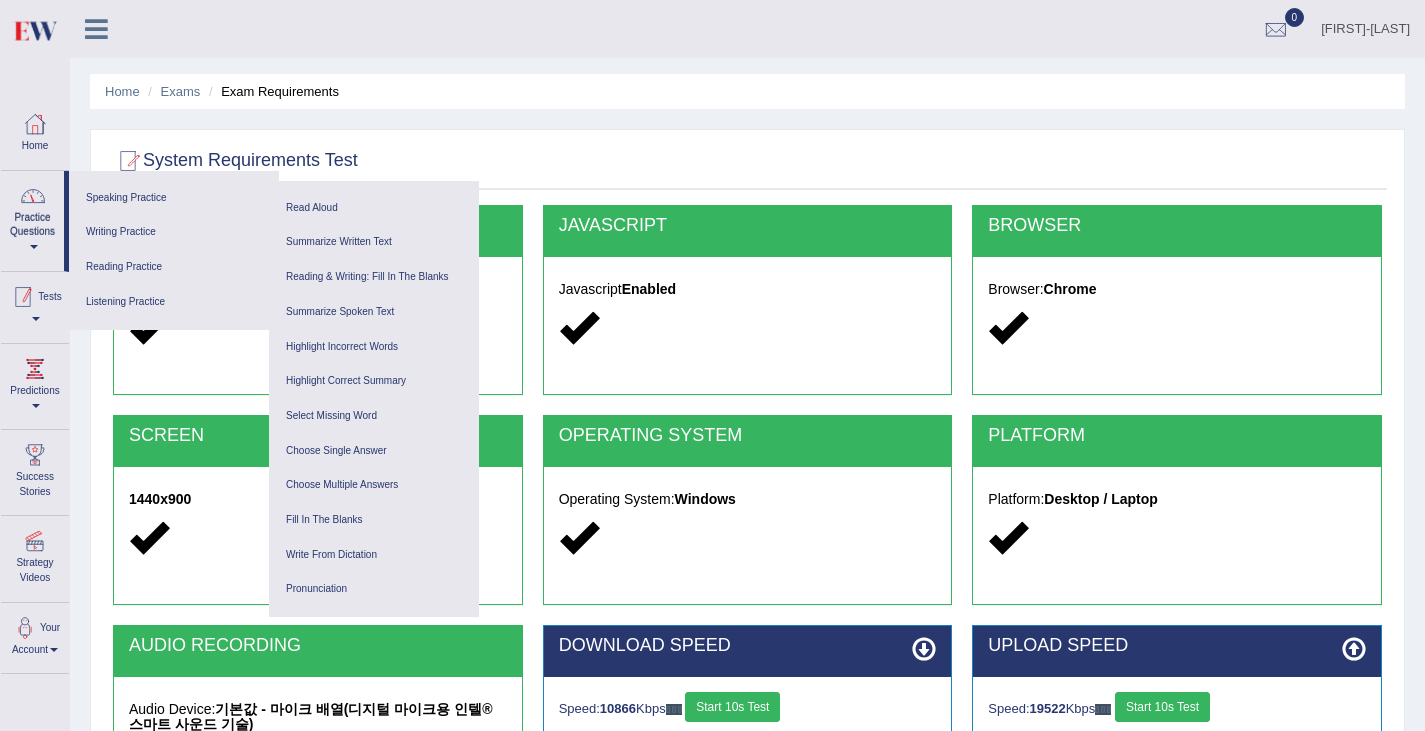 click on "Practice Questions" at bounding box center (32, 218) 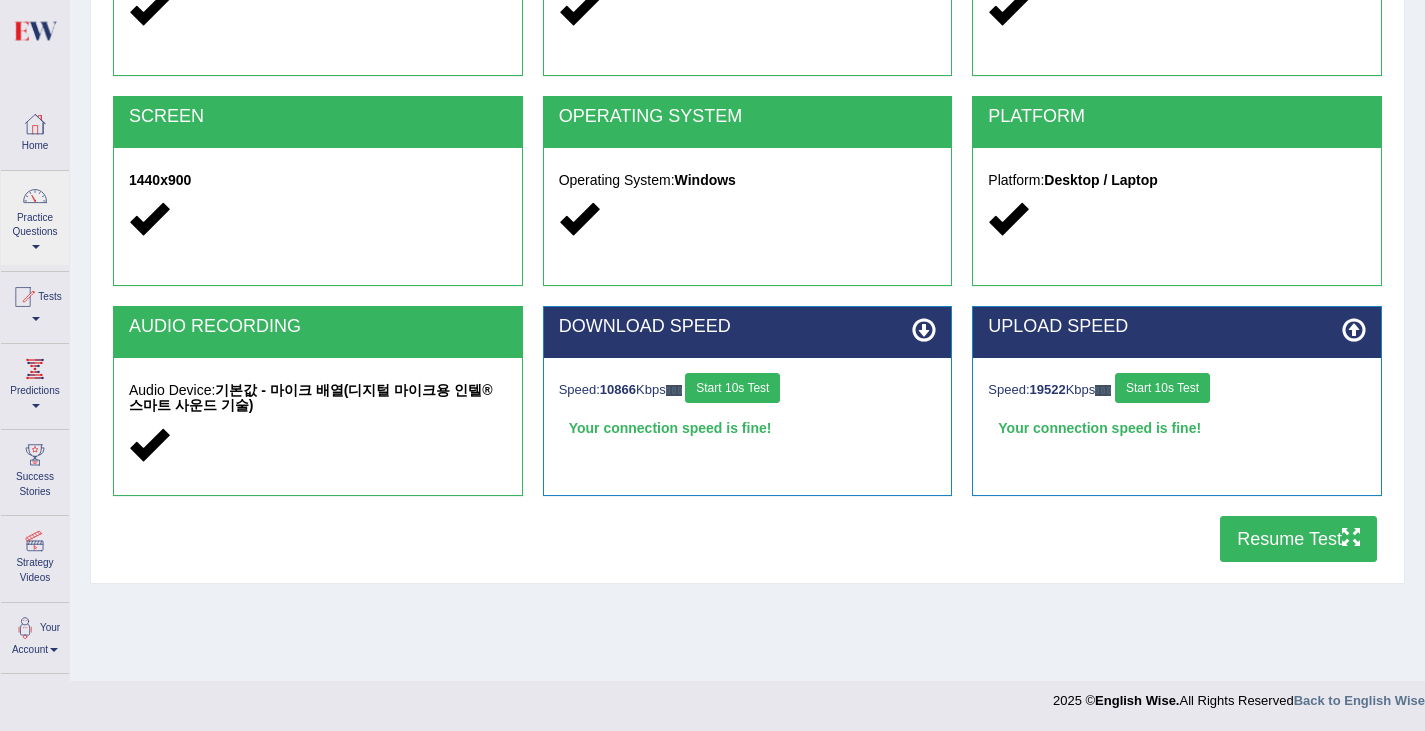 scroll, scrollTop: 0, scrollLeft: 0, axis: both 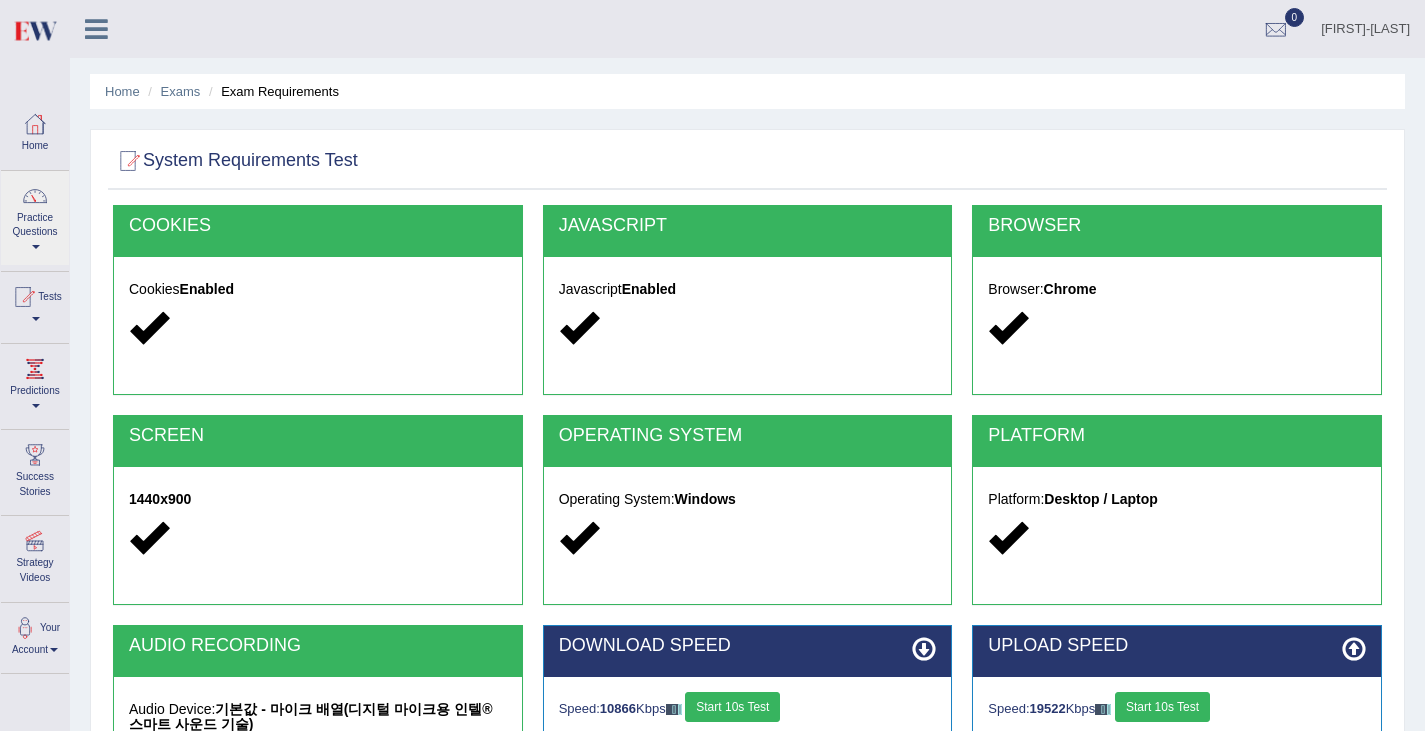click at bounding box center [96, 29] 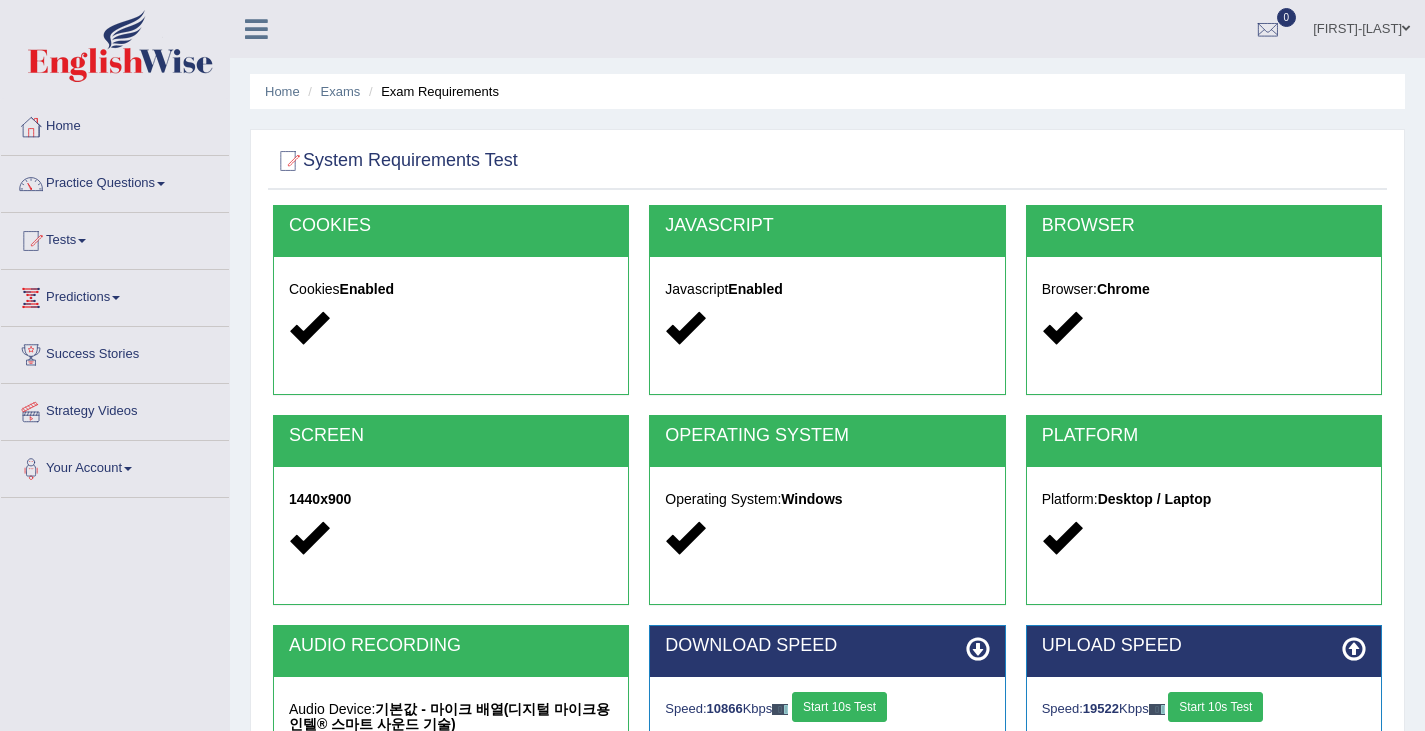 click at bounding box center (256, 29) 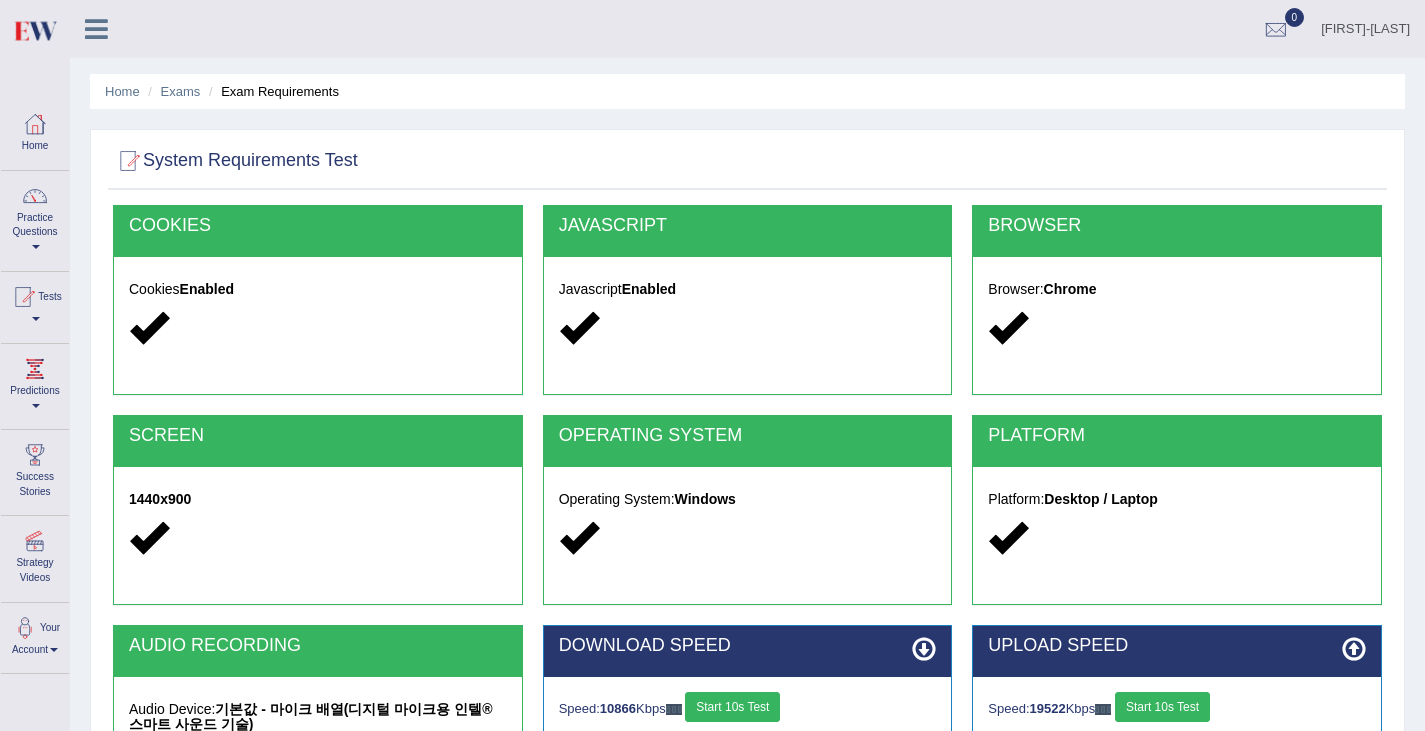click on "[NAME]" at bounding box center [1365, 26] 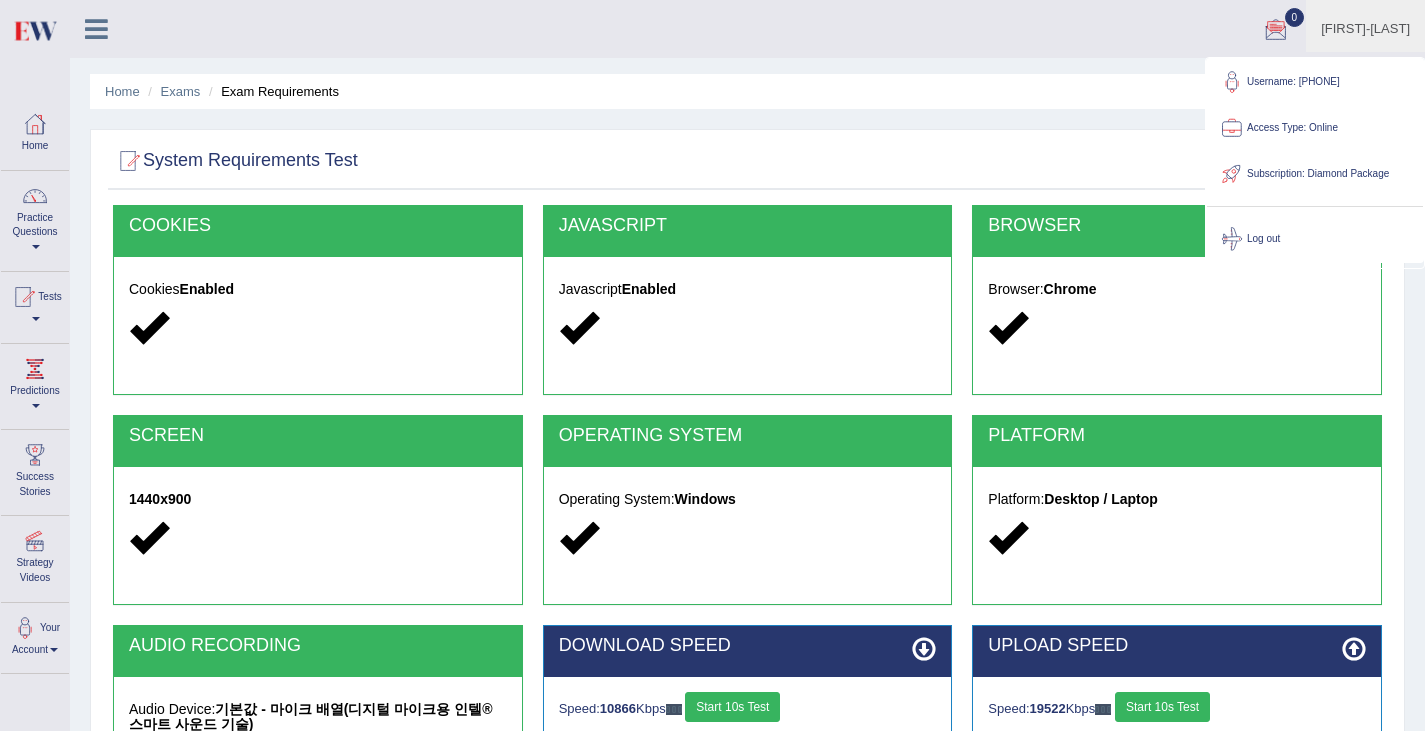 click on "Access Type: Online" at bounding box center [1315, 128] 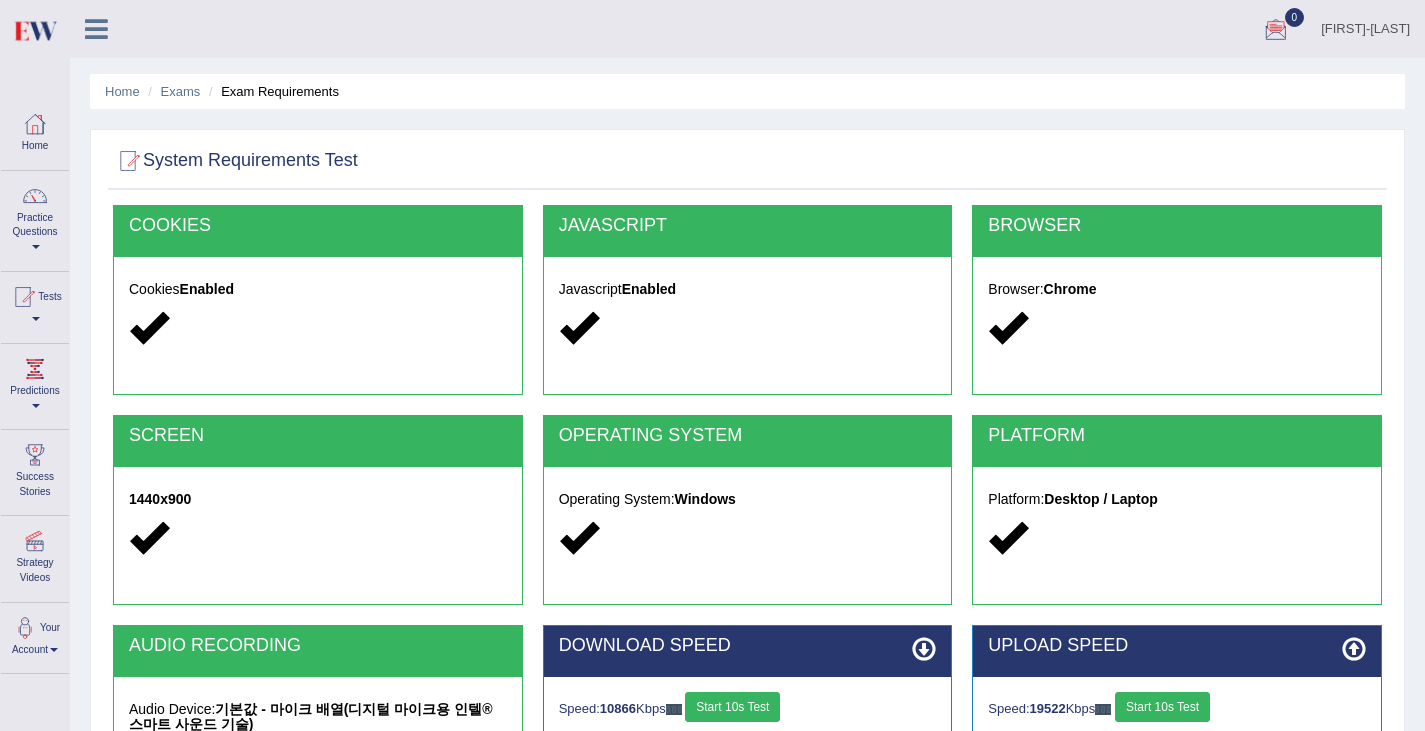 click on "[FIRST]" at bounding box center [1365, 26] 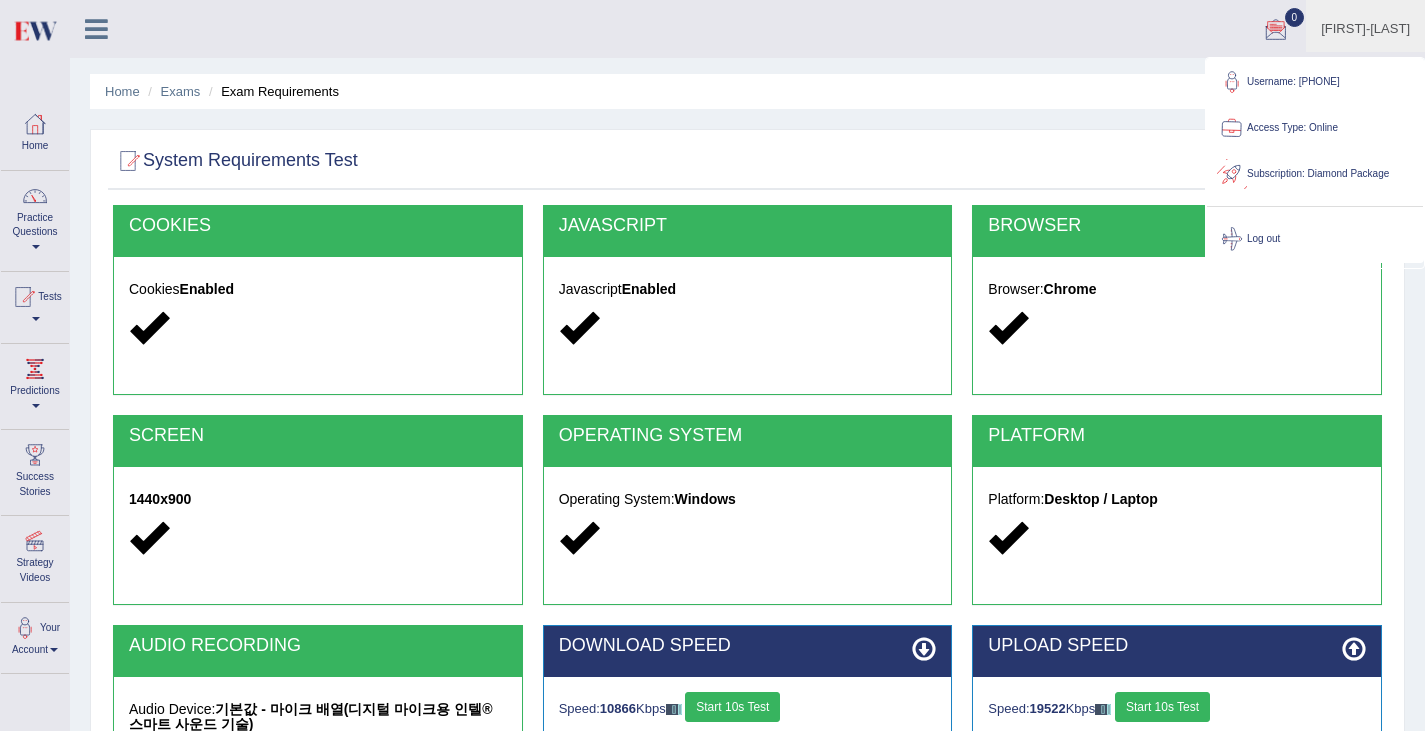 click on "Subscription: Diamond Package" at bounding box center [1315, 174] 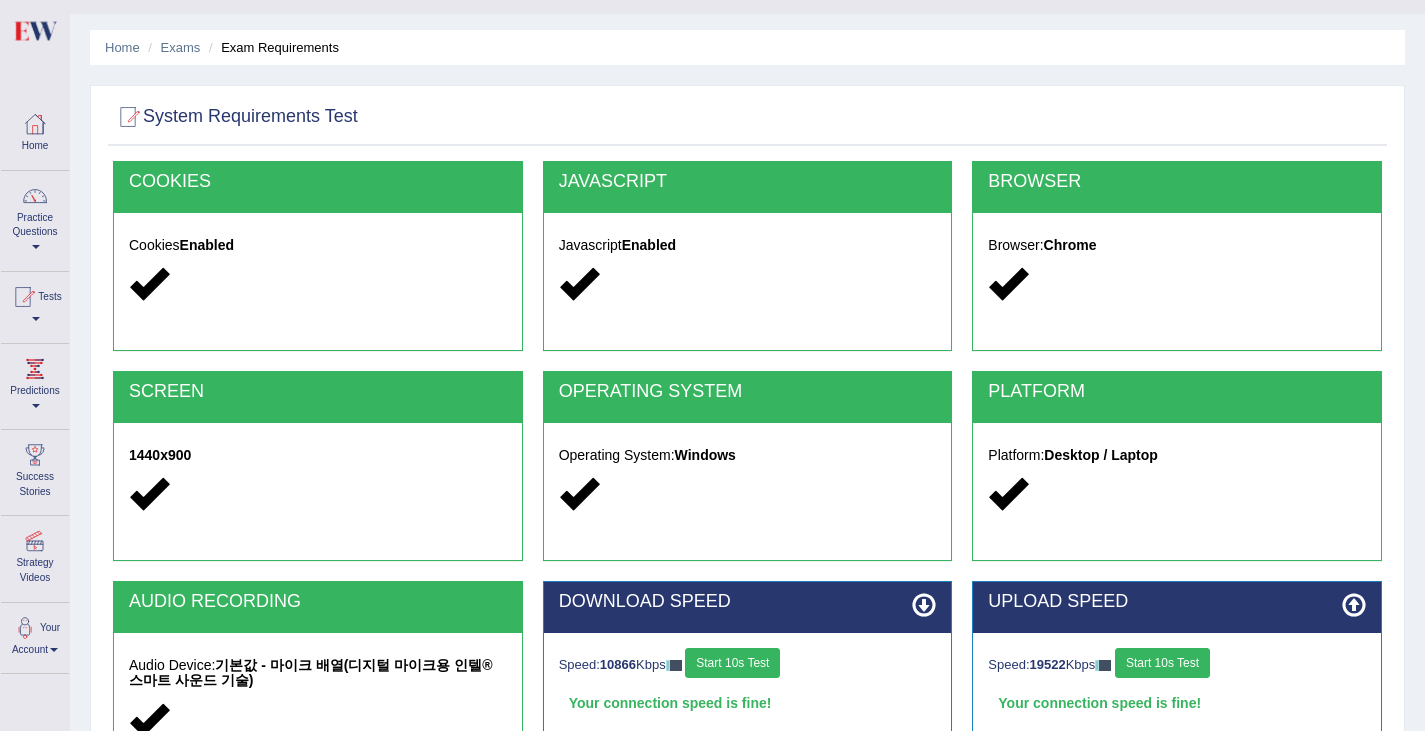 scroll, scrollTop: 0, scrollLeft: 0, axis: both 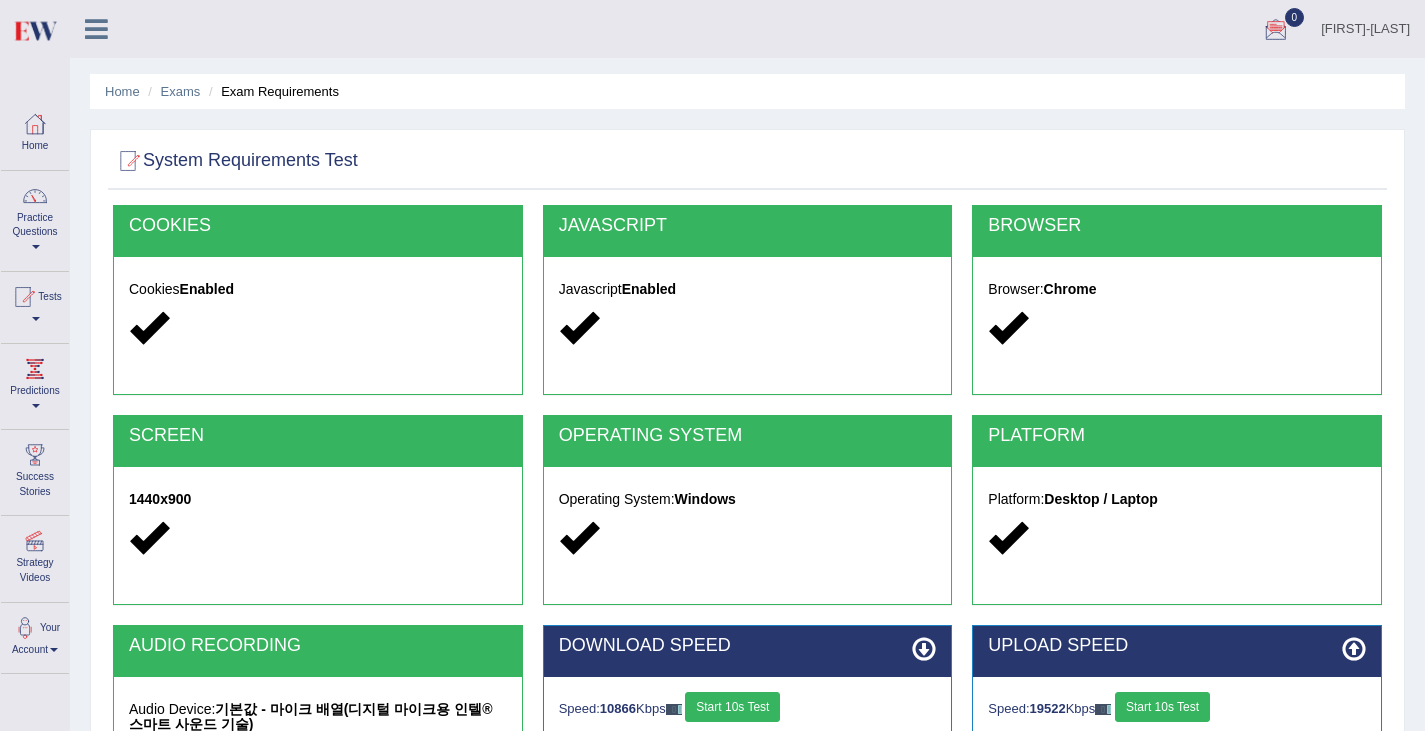 click on "[NAME]" at bounding box center (1365, 26) 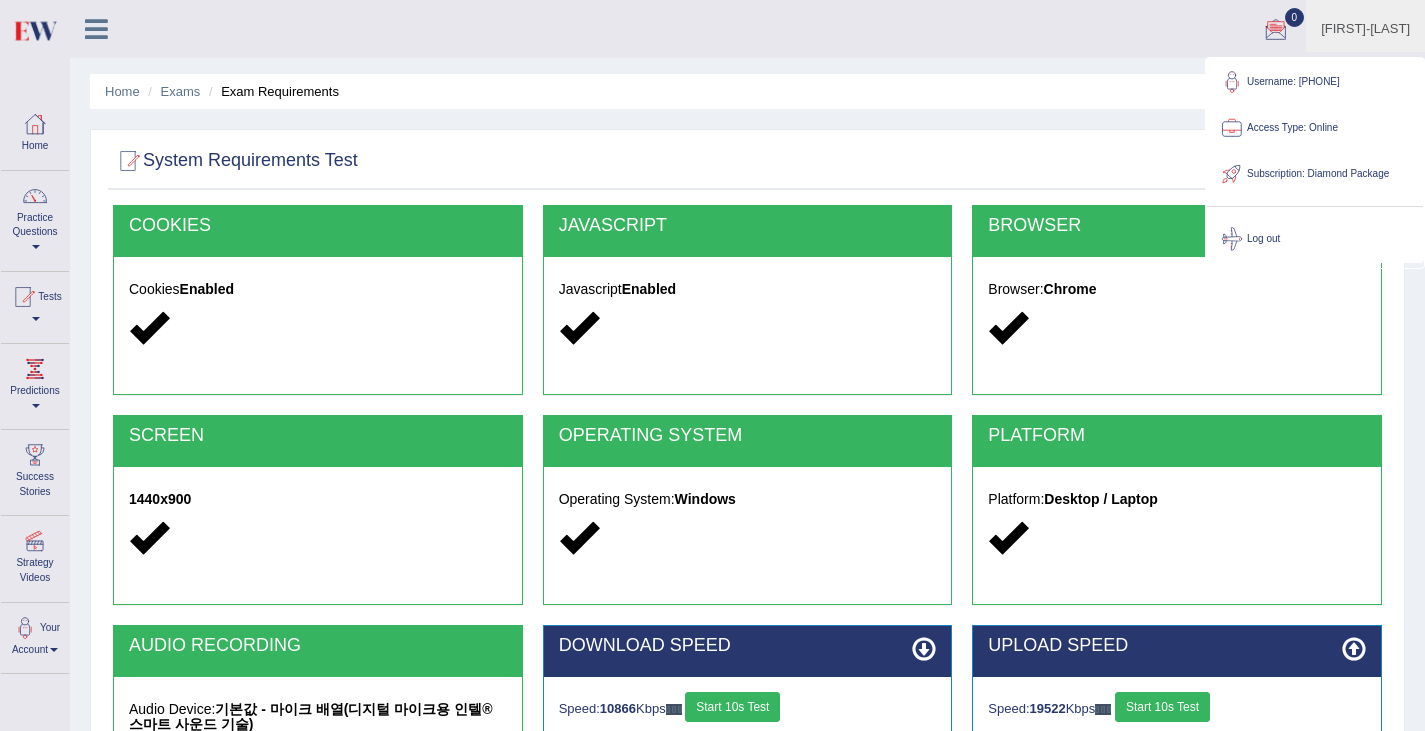 click on "Subscription: Diamond Package" at bounding box center (1315, 174) 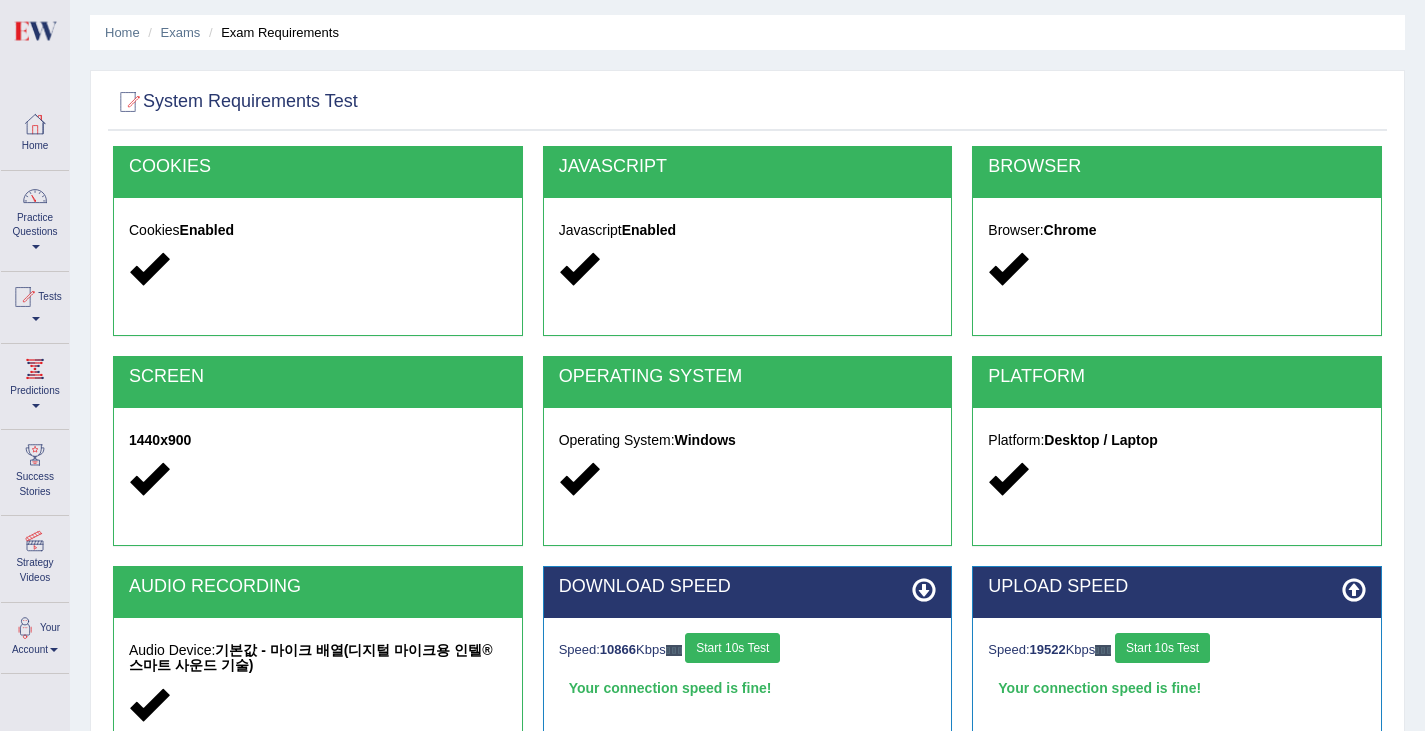 scroll, scrollTop: 0, scrollLeft: 0, axis: both 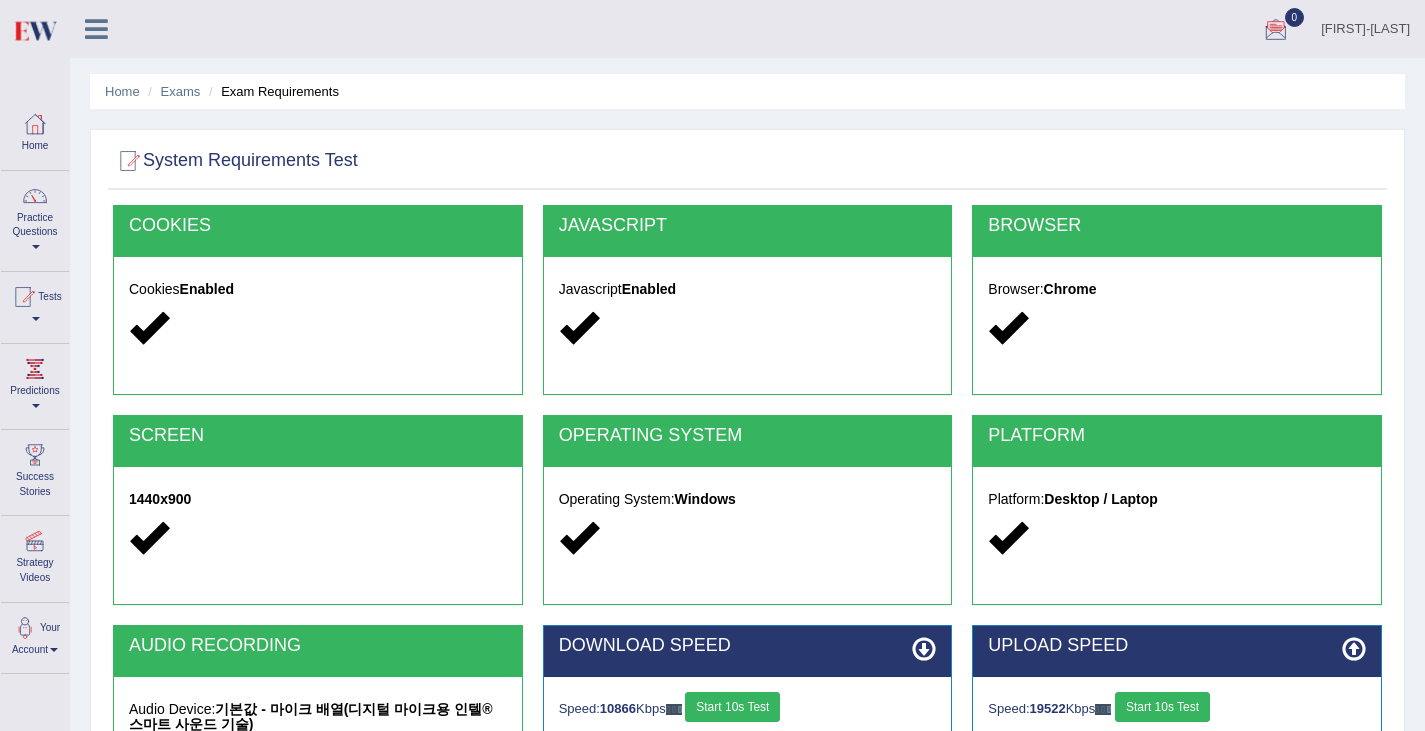 click at bounding box center (34, 30) 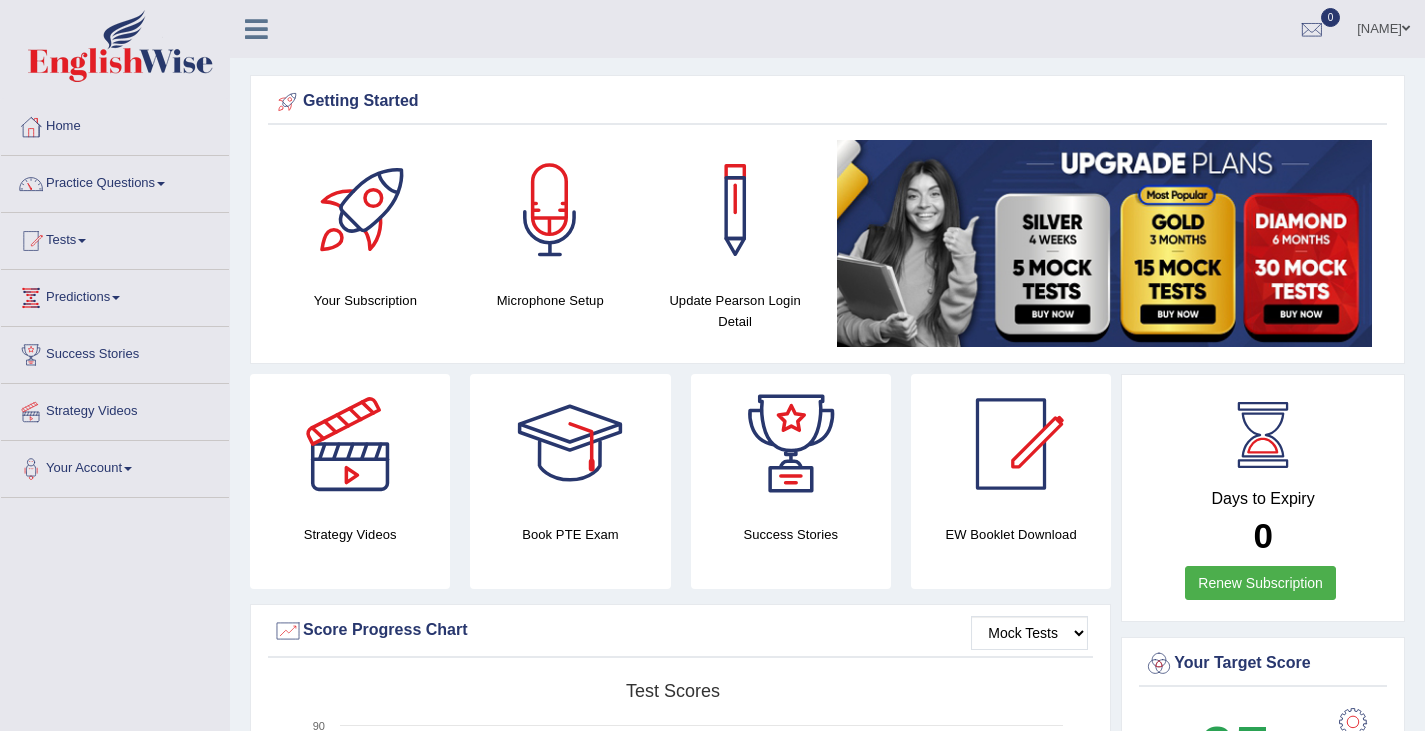 scroll, scrollTop: 0, scrollLeft: 0, axis: both 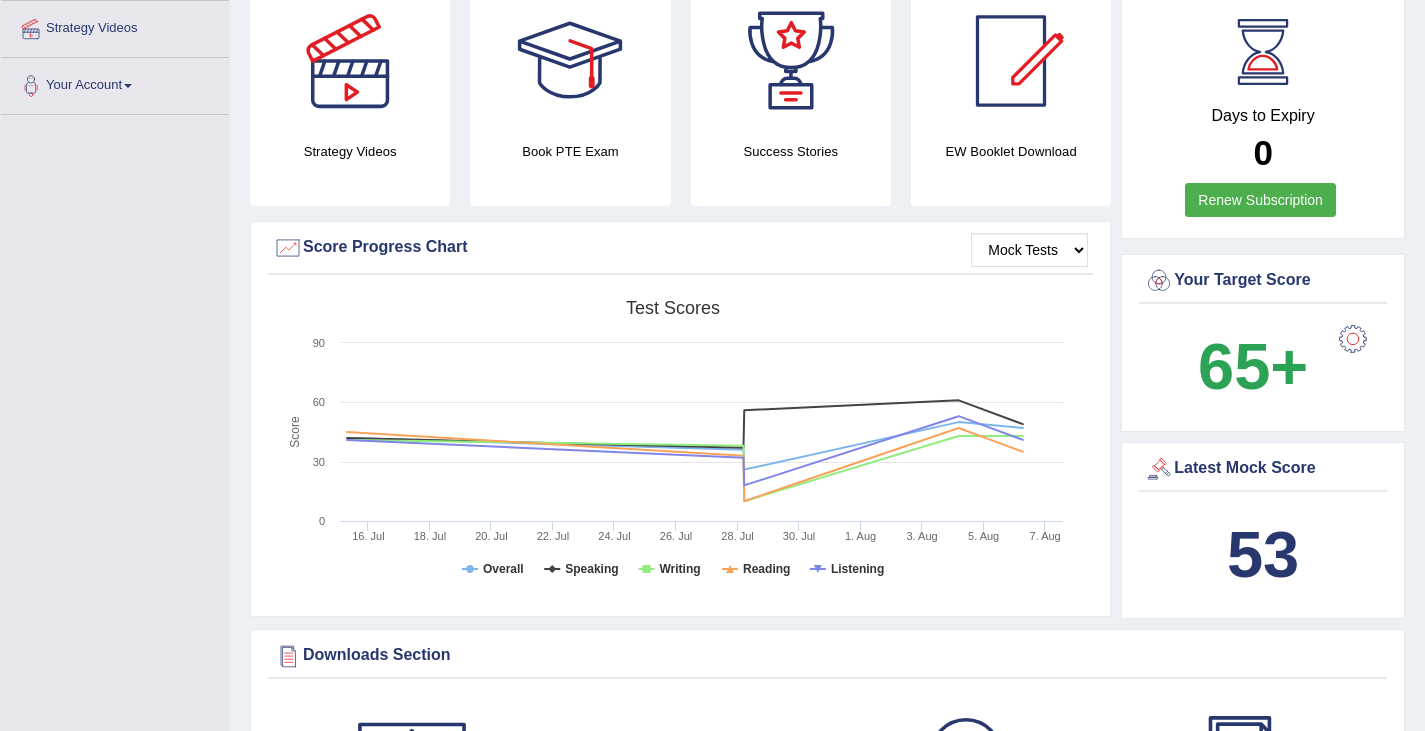 click on "Renew Subscription" at bounding box center [1260, 200] 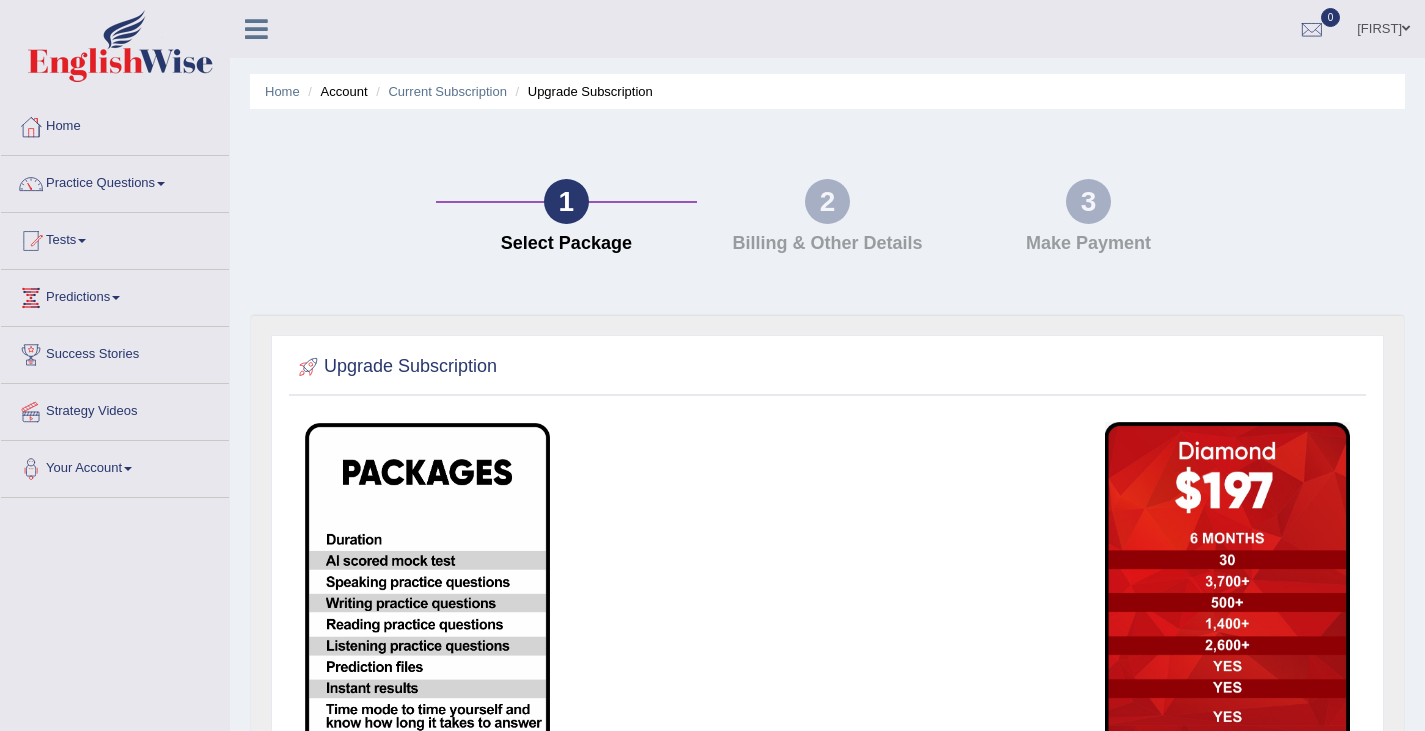 scroll, scrollTop: 0, scrollLeft: 0, axis: both 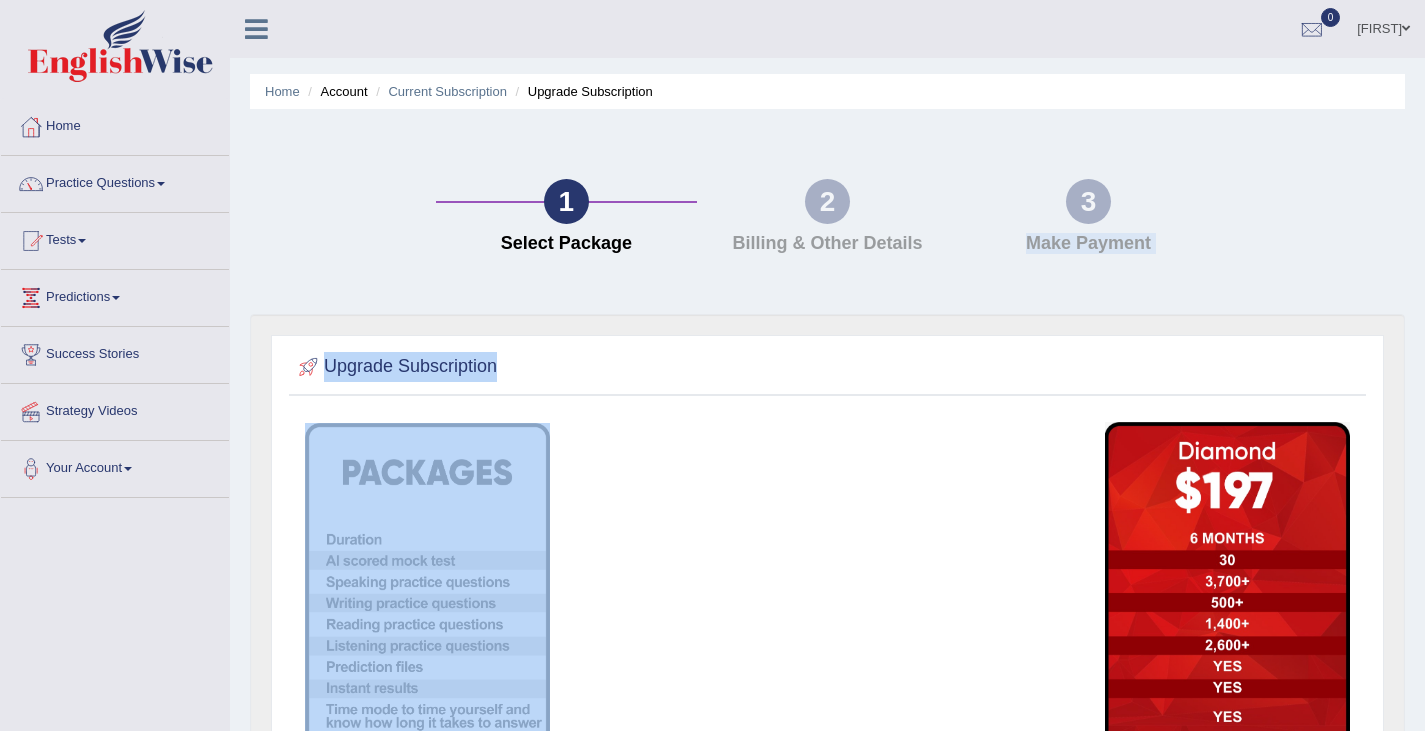 click on "Home
Account
Current Subscription
Upgrade Subscription
1
Select Package
2
Billing & Other Details
3
Make Payment
Upgrade Subscription" at bounding box center [827, 529] 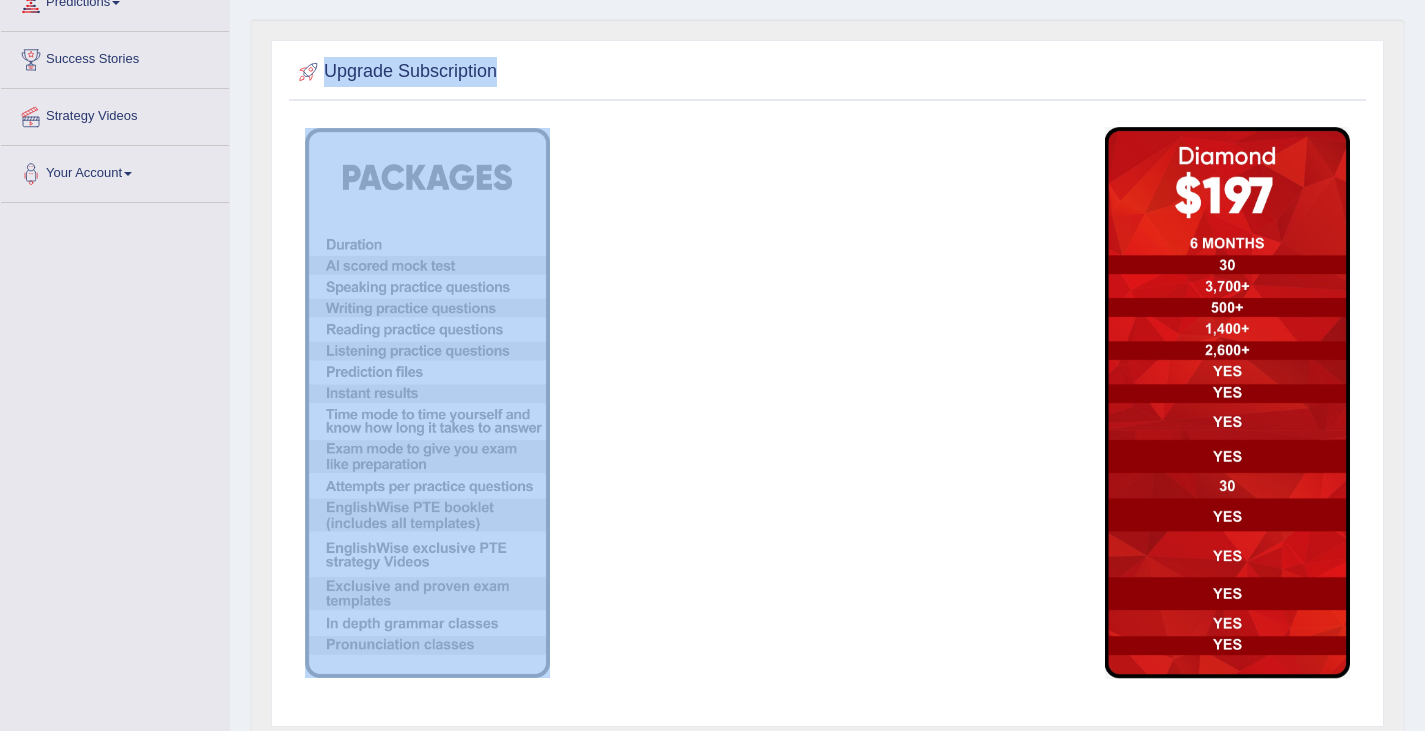 scroll, scrollTop: 296, scrollLeft: 0, axis: vertical 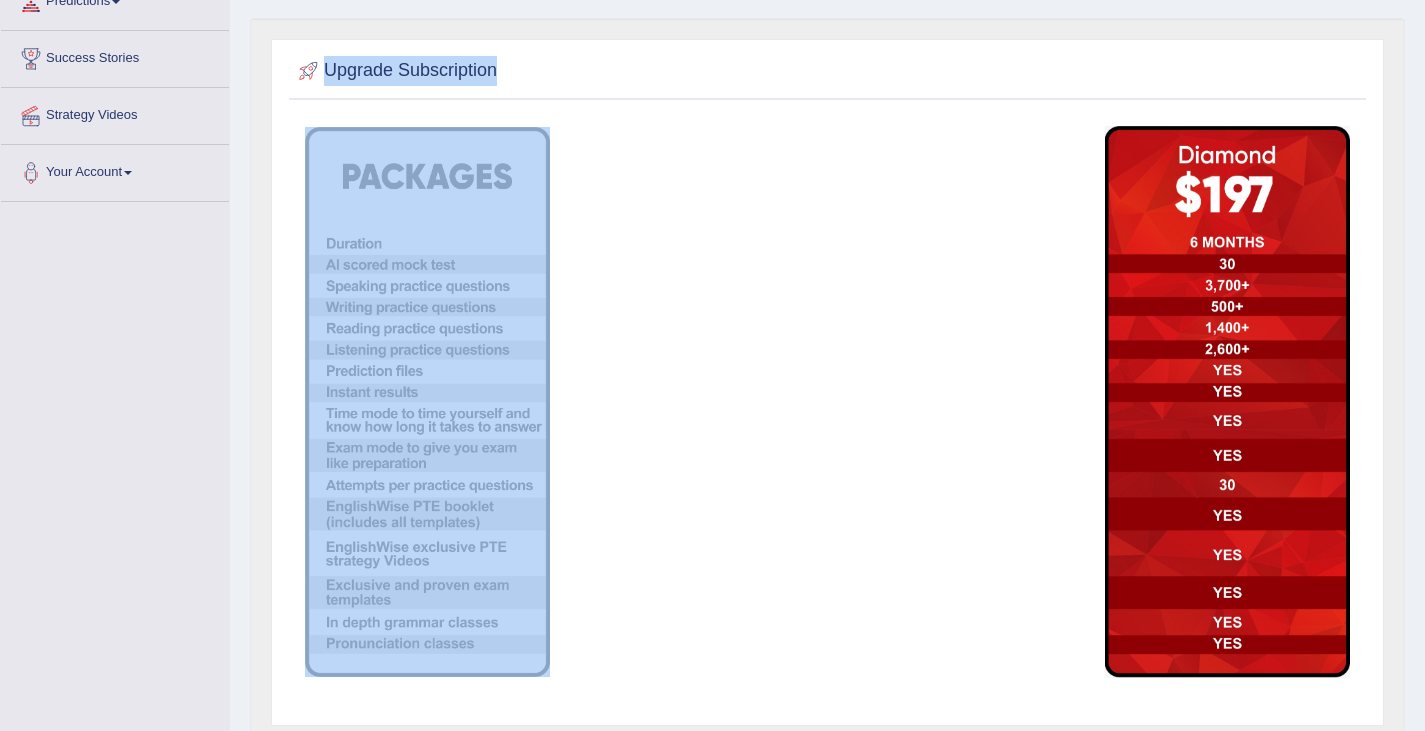 click at bounding box center (961, 402) 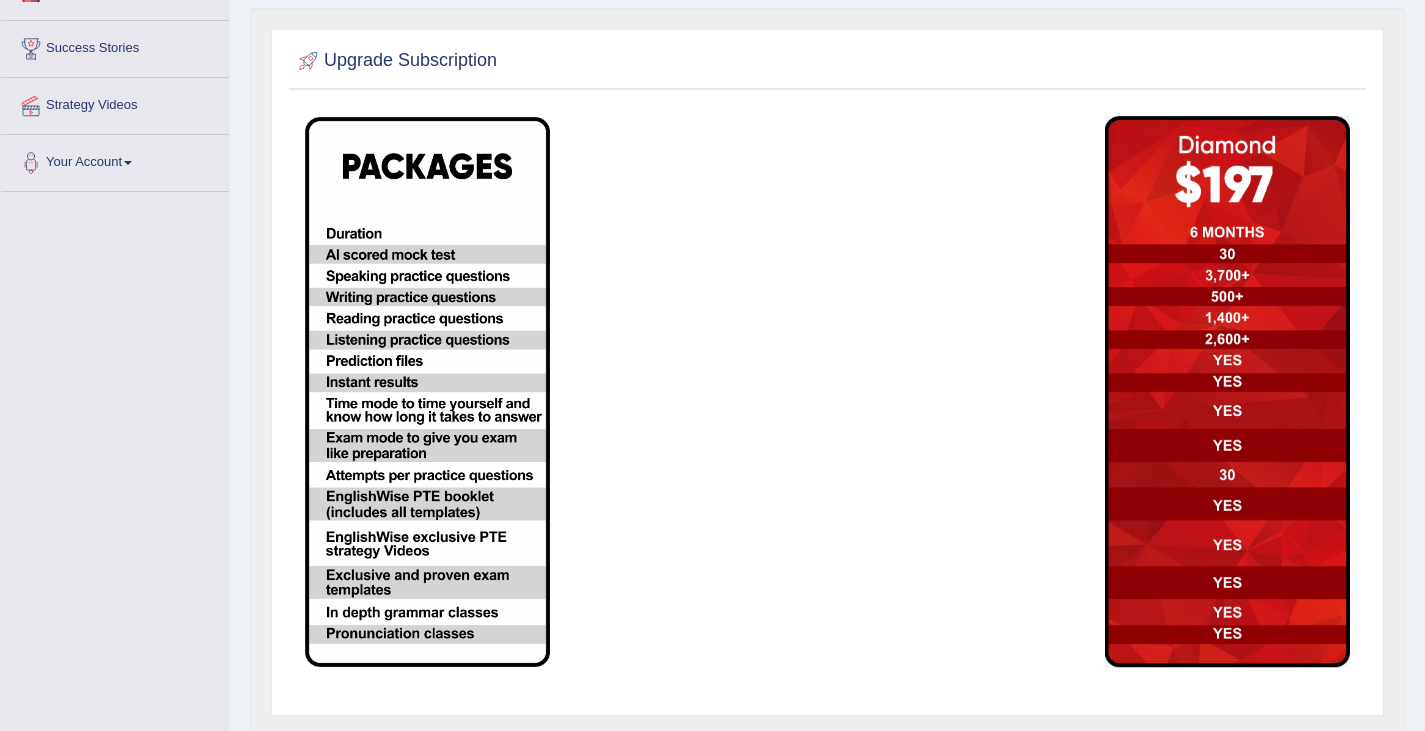 scroll, scrollTop: 0, scrollLeft: 0, axis: both 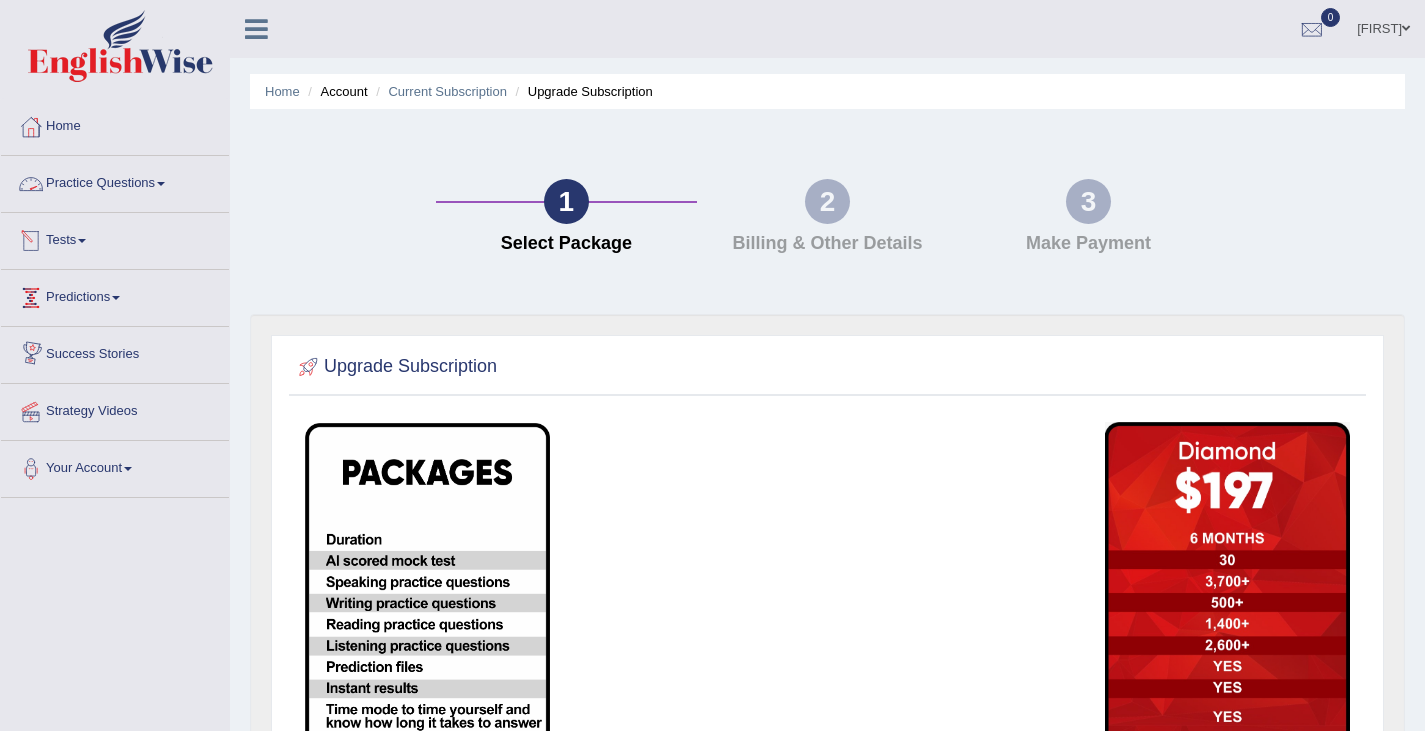 click on "Practice Questions" at bounding box center (115, 181) 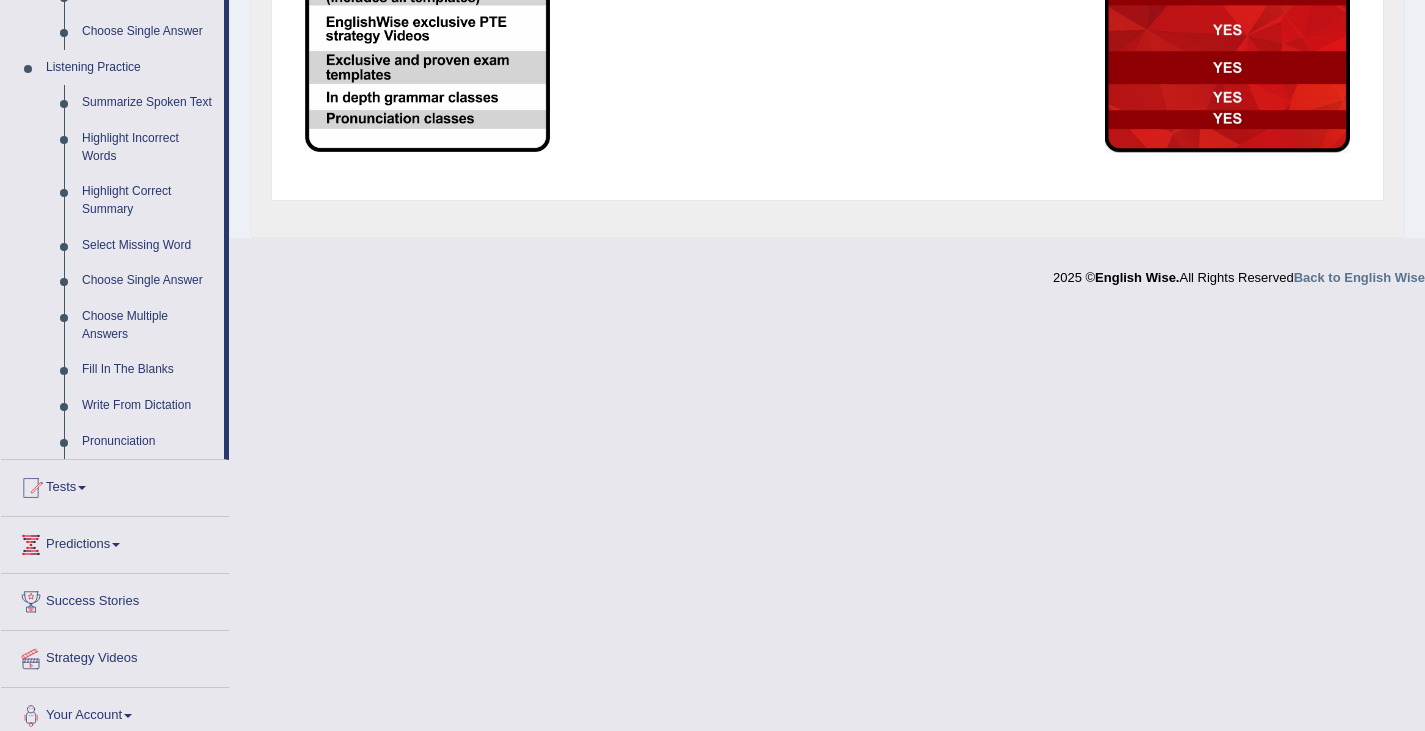 scroll, scrollTop: 820, scrollLeft: 0, axis: vertical 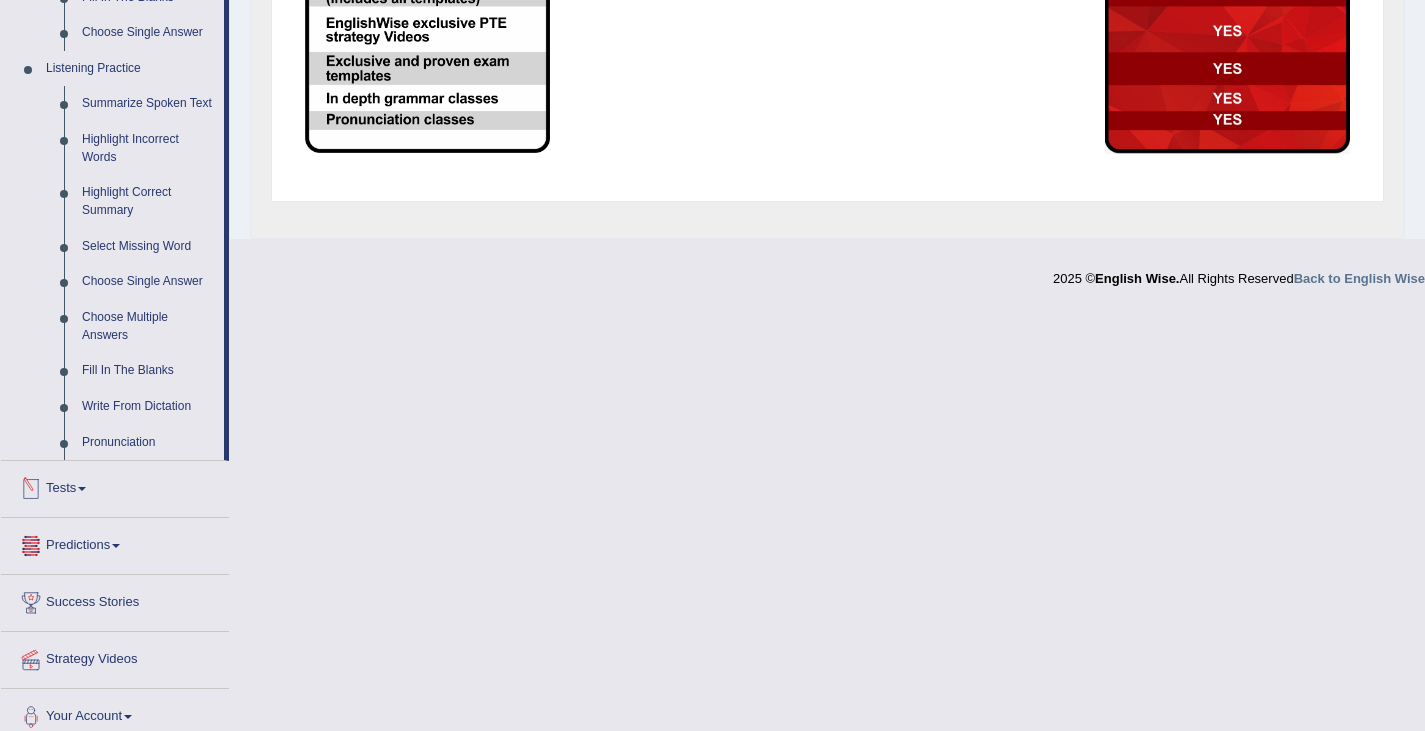 click on "Predictions" at bounding box center (115, 543) 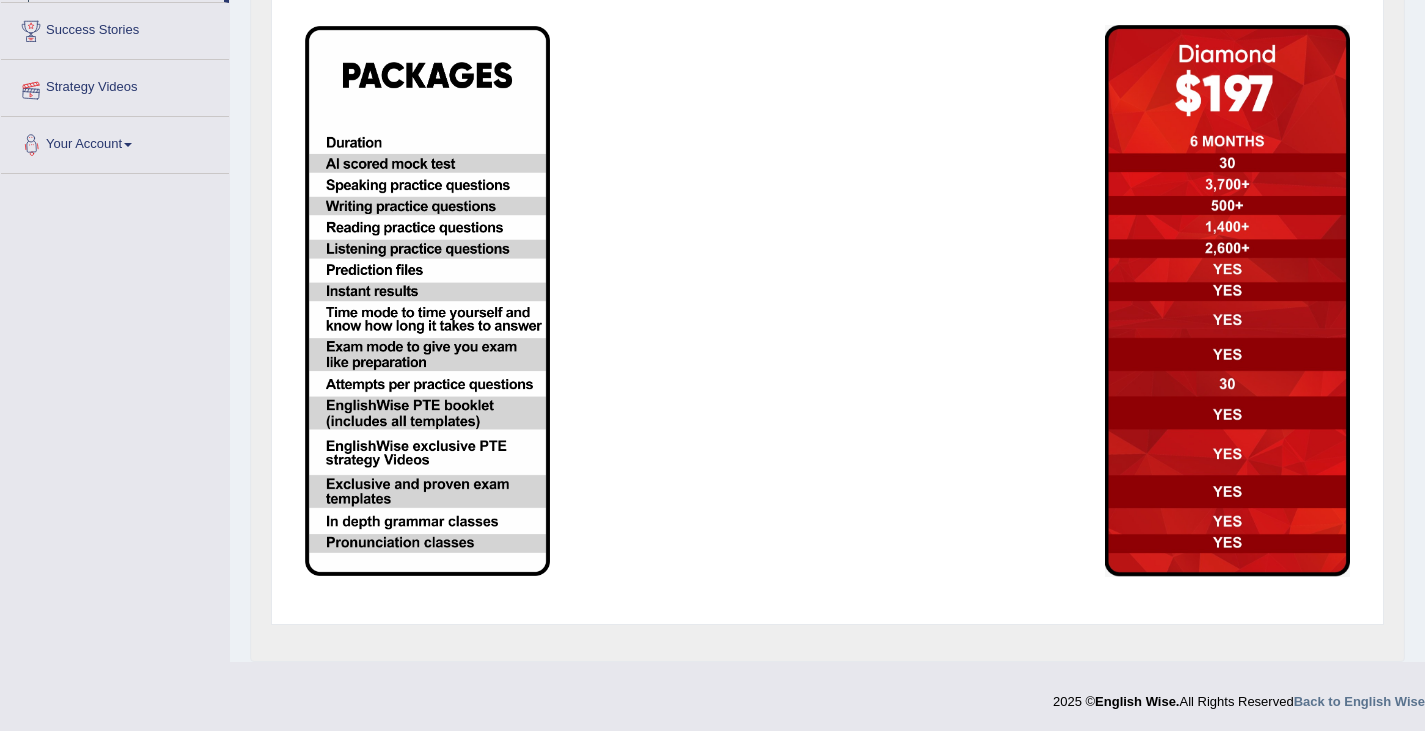 scroll, scrollTop: 396, scrollLeft: 0, axis: vertical 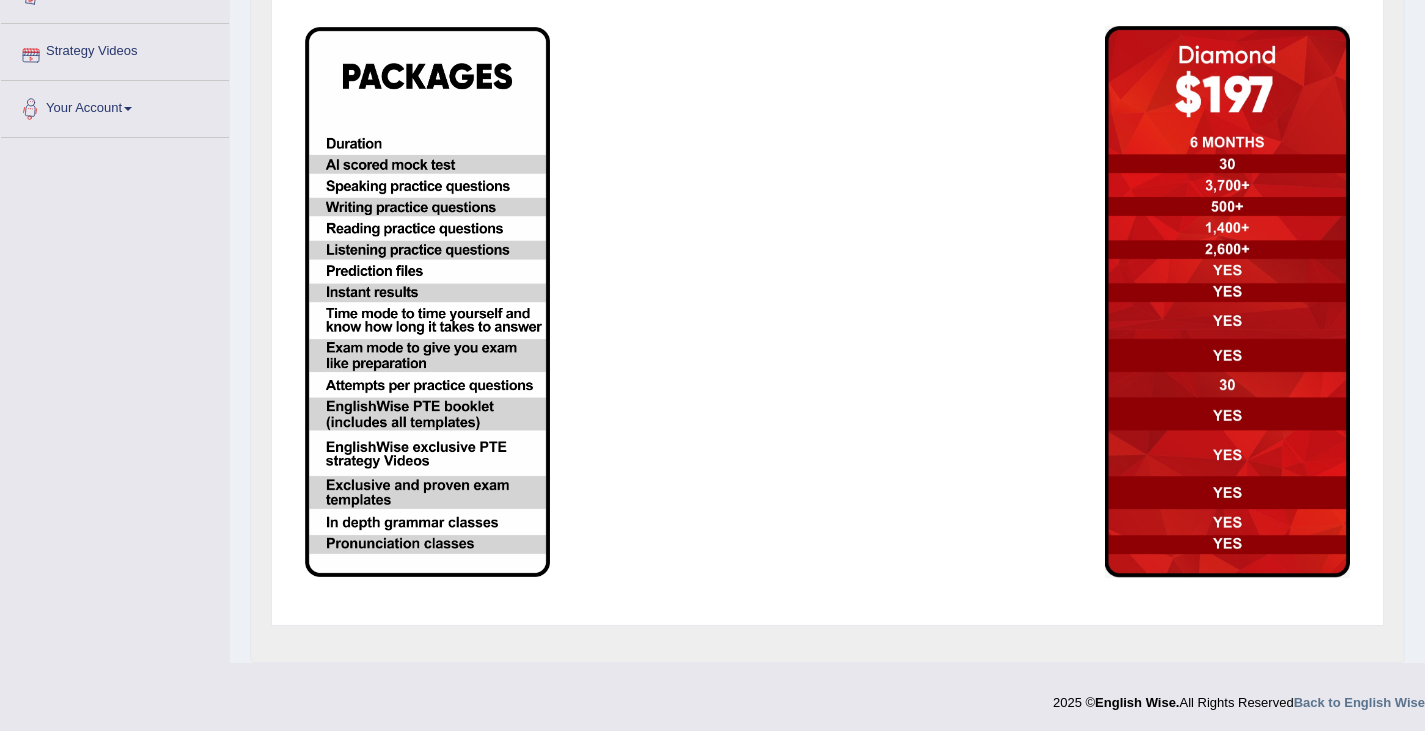drag, startPoint x: 93, startPoint y: 529, endPoint x: 753, endPoint y: 125, distance: 773.83203 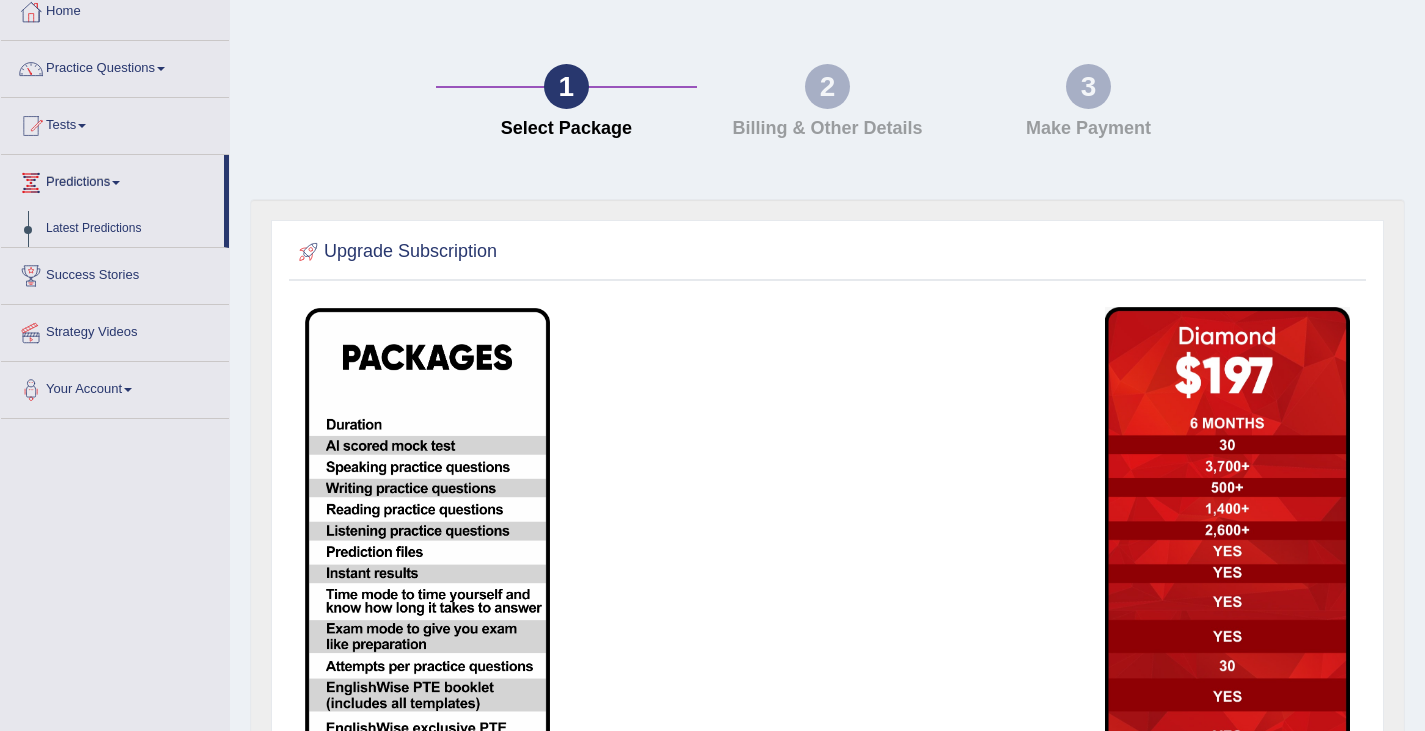 scroll, scrollTop: 56, scrollLeft: 0, axis: vertical 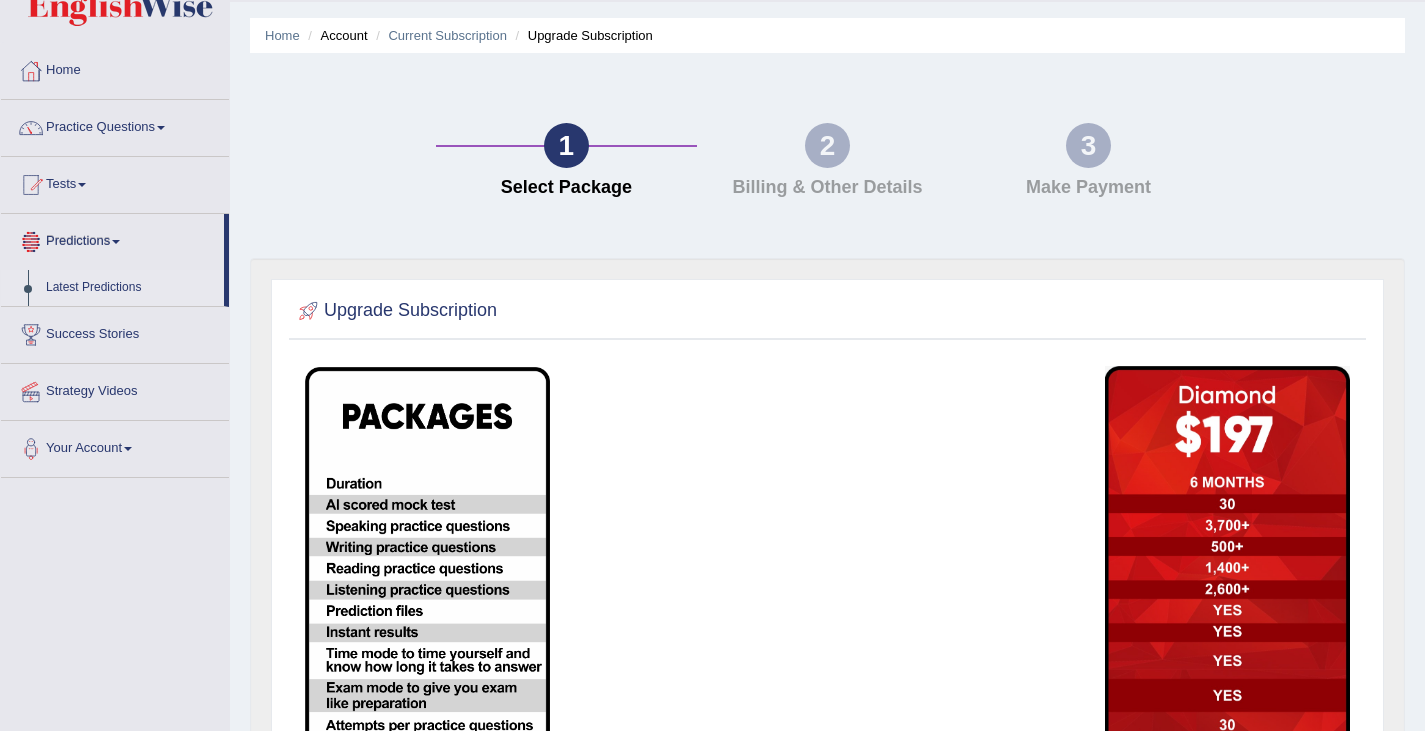 click on "Latest Predictions" at bounding box center [130, 288] 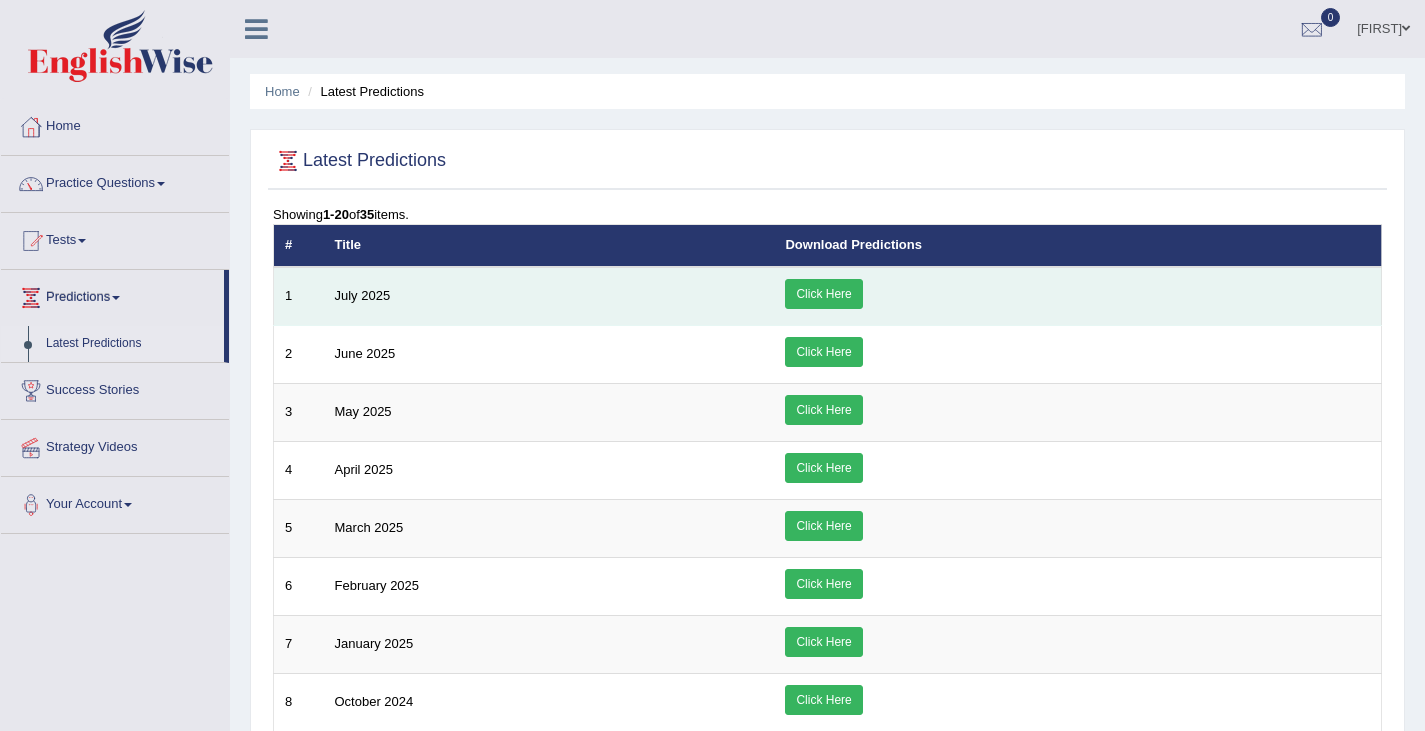 scroll, scrollTop: 0, scrollLeft: 0, axis: both 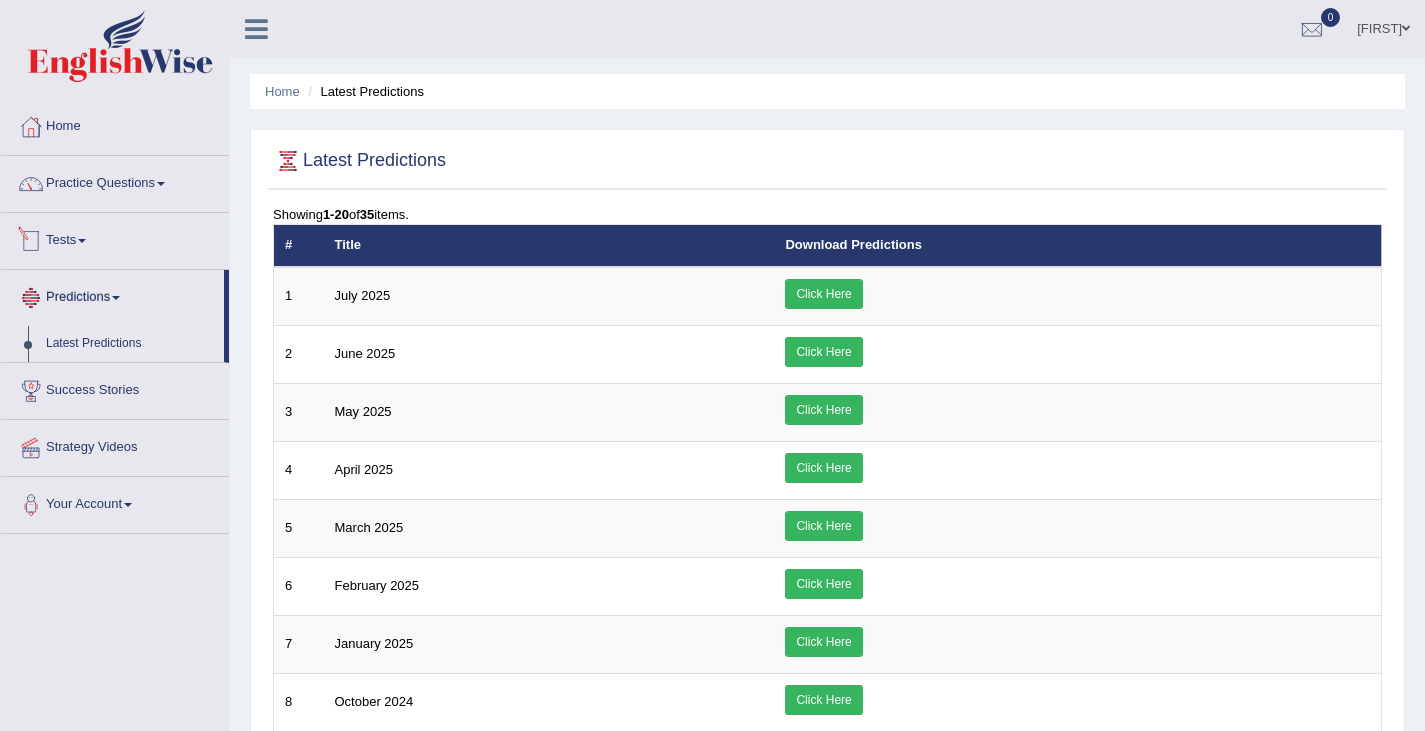 click on "Success Stories" at bounding box center [115, 388] 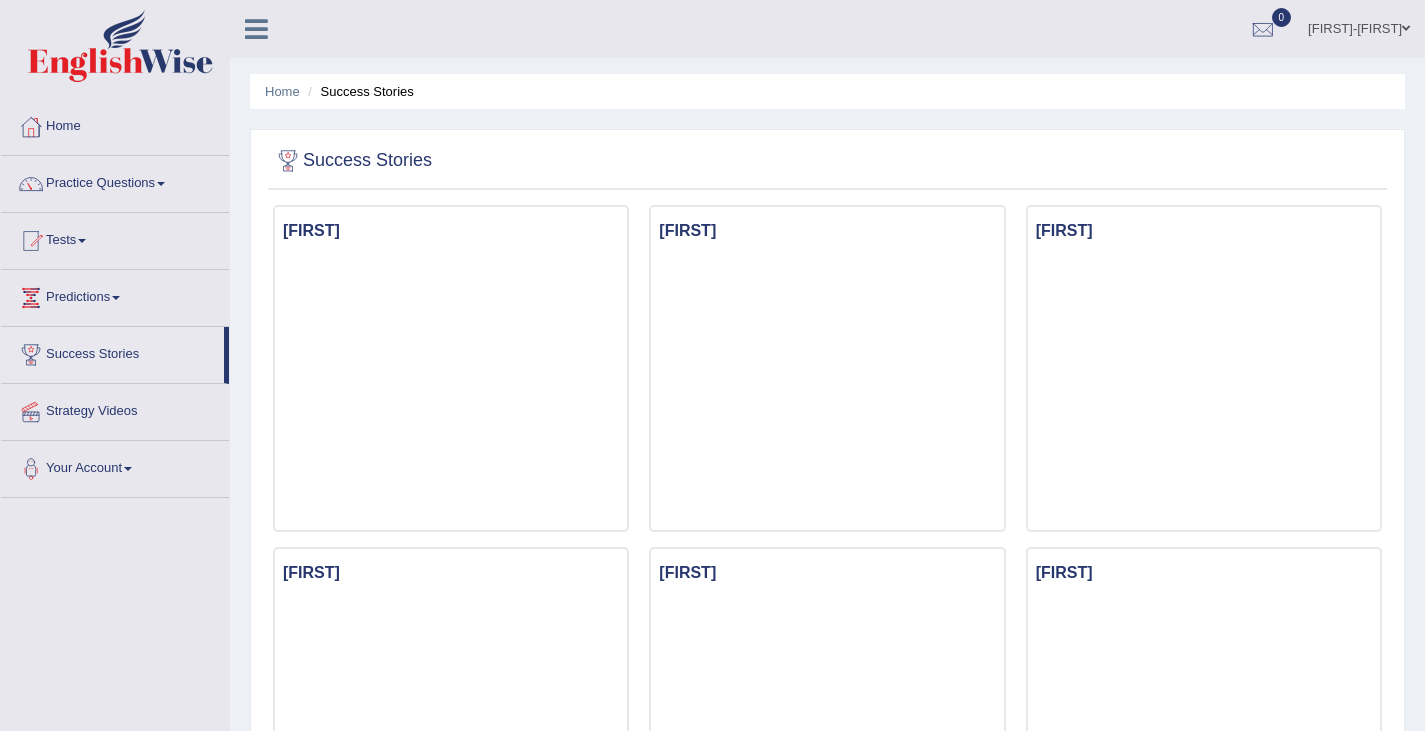 scroll, scrollTop: 0, scrollLeft: 0, axis: both 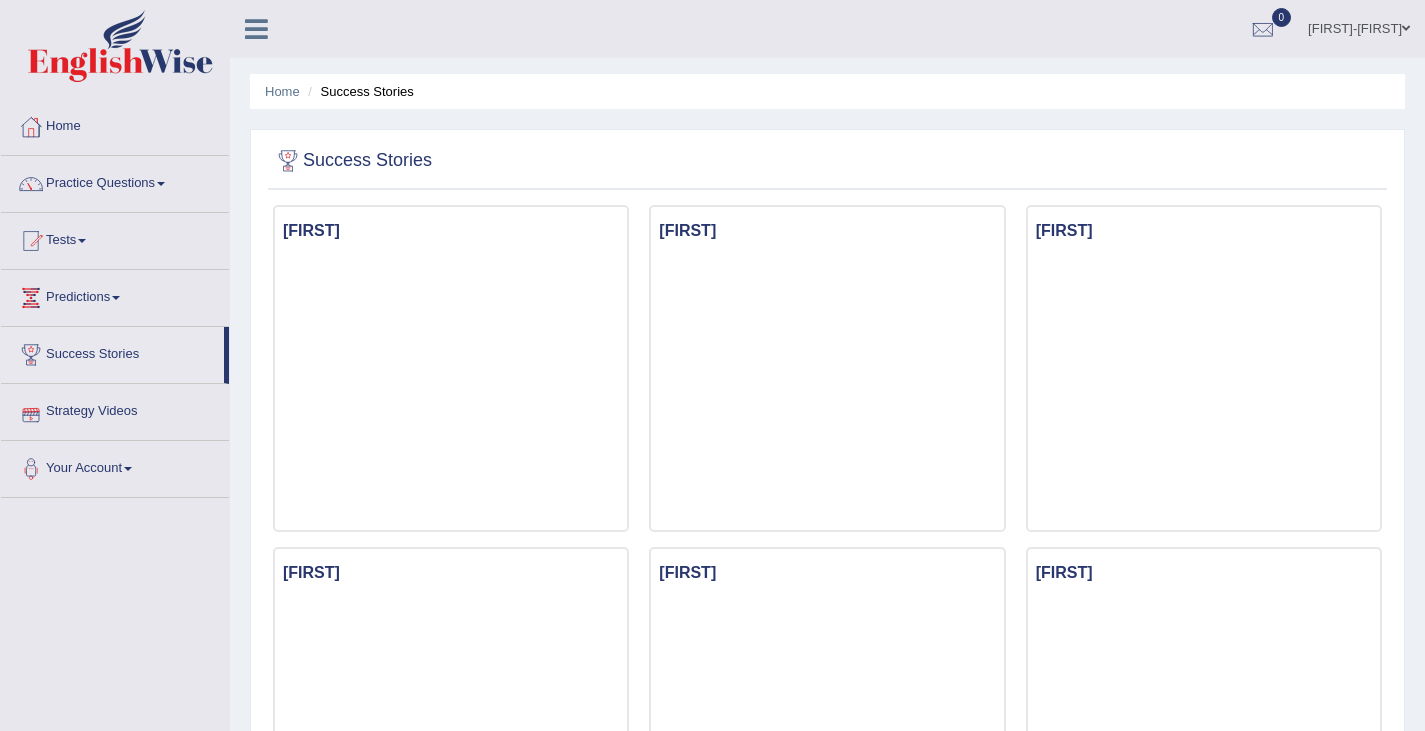 click on "Strategy Videos" at bounding box center (115, 409) 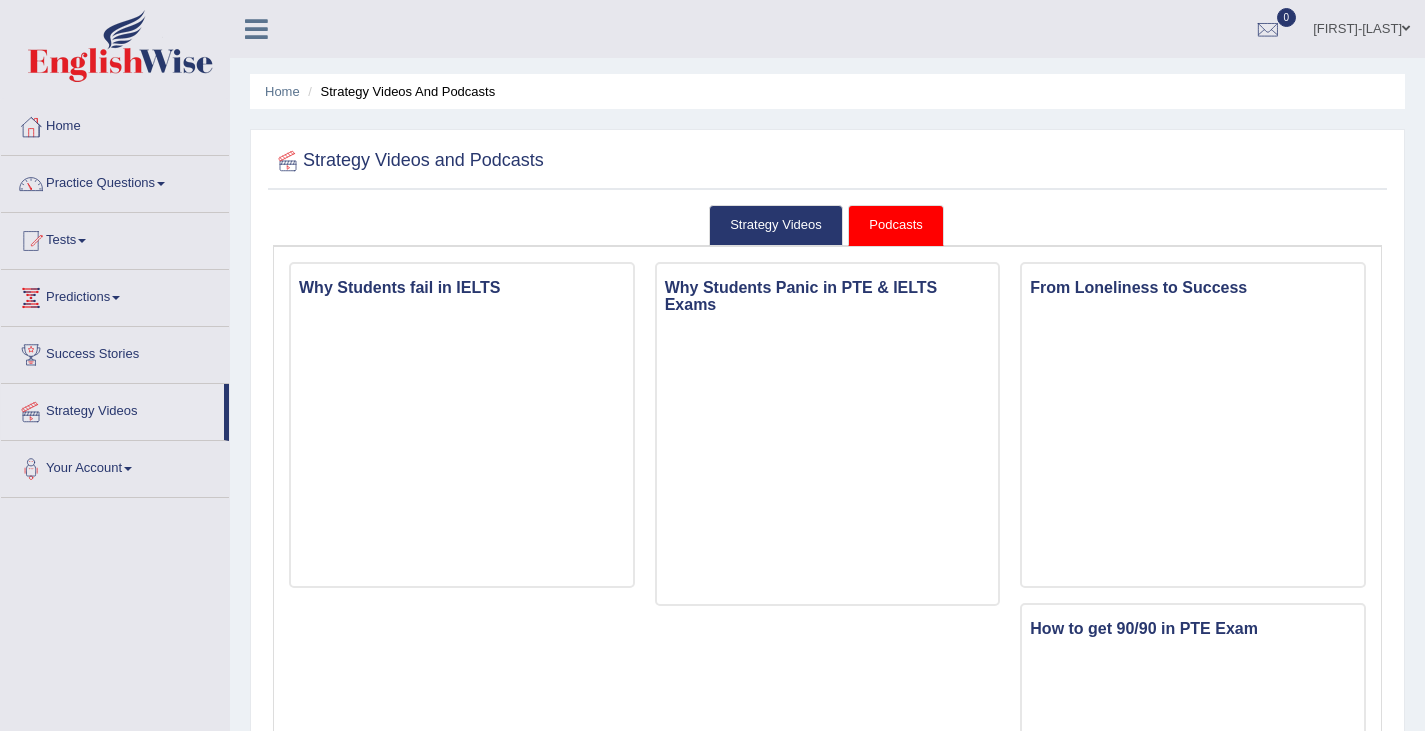 scroll, scrollTop: 0, scrollLeft: 0, axis: both 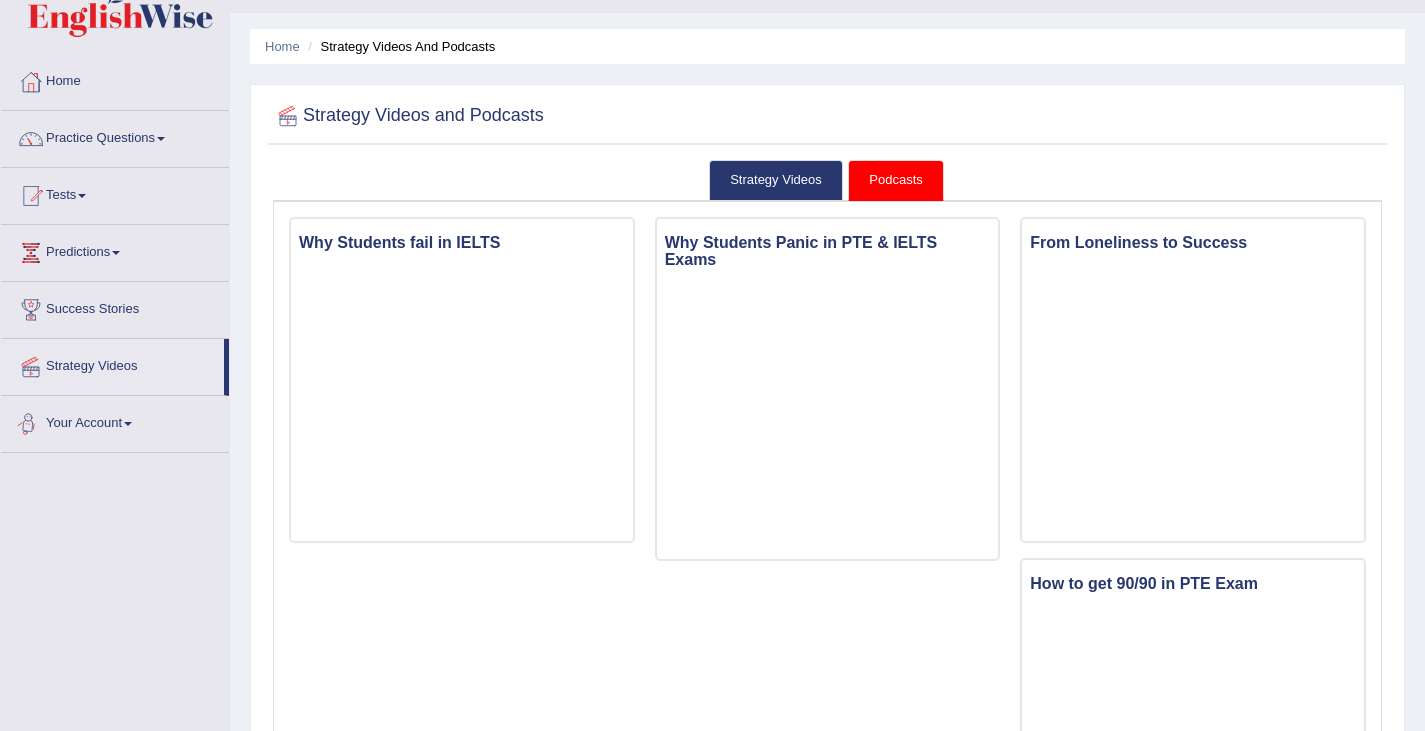 click on "Your Account" at bounding box center (115, 421) 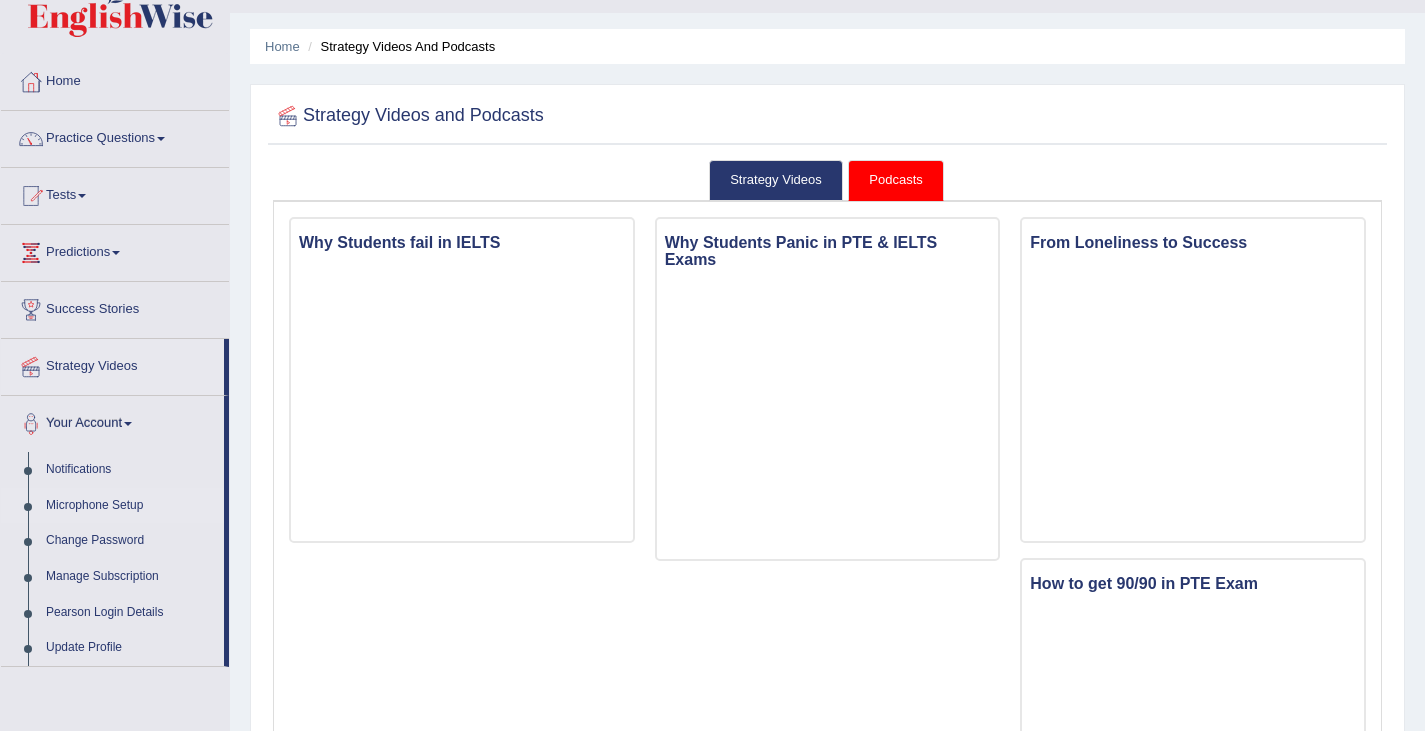 click on "Microphone Setup" at bounding box center [130, 506] 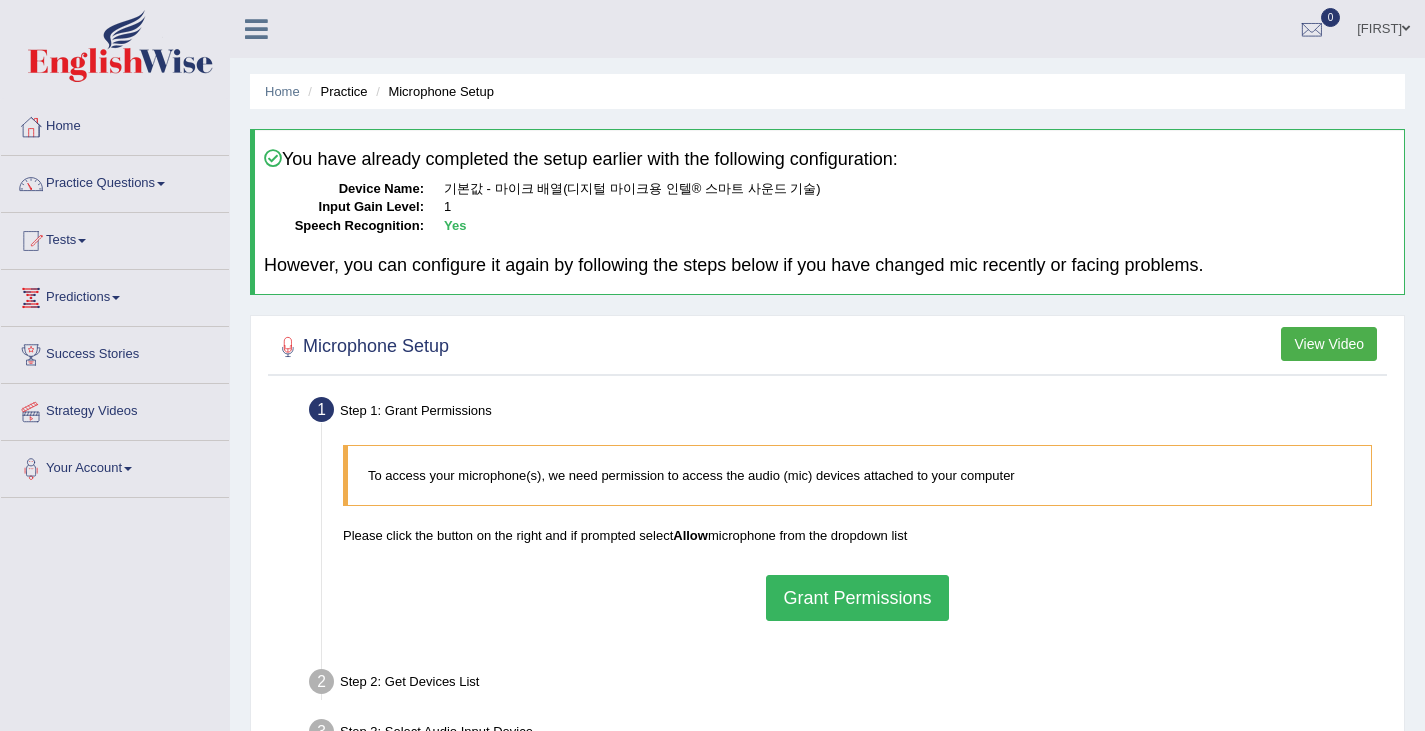 scroll, scrollTop: 0, scrollLeft: 0, axis: both 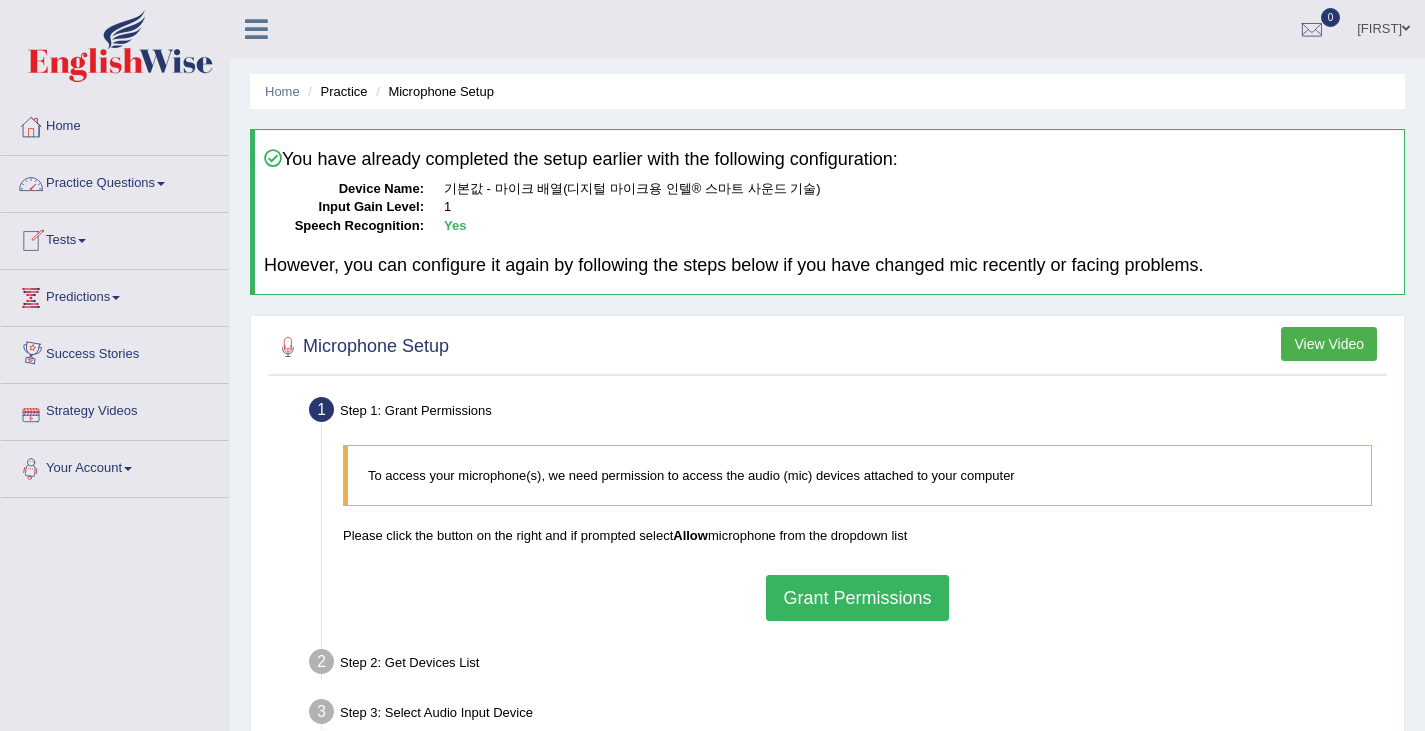 click on "Home" at bounding box center (115, 124) 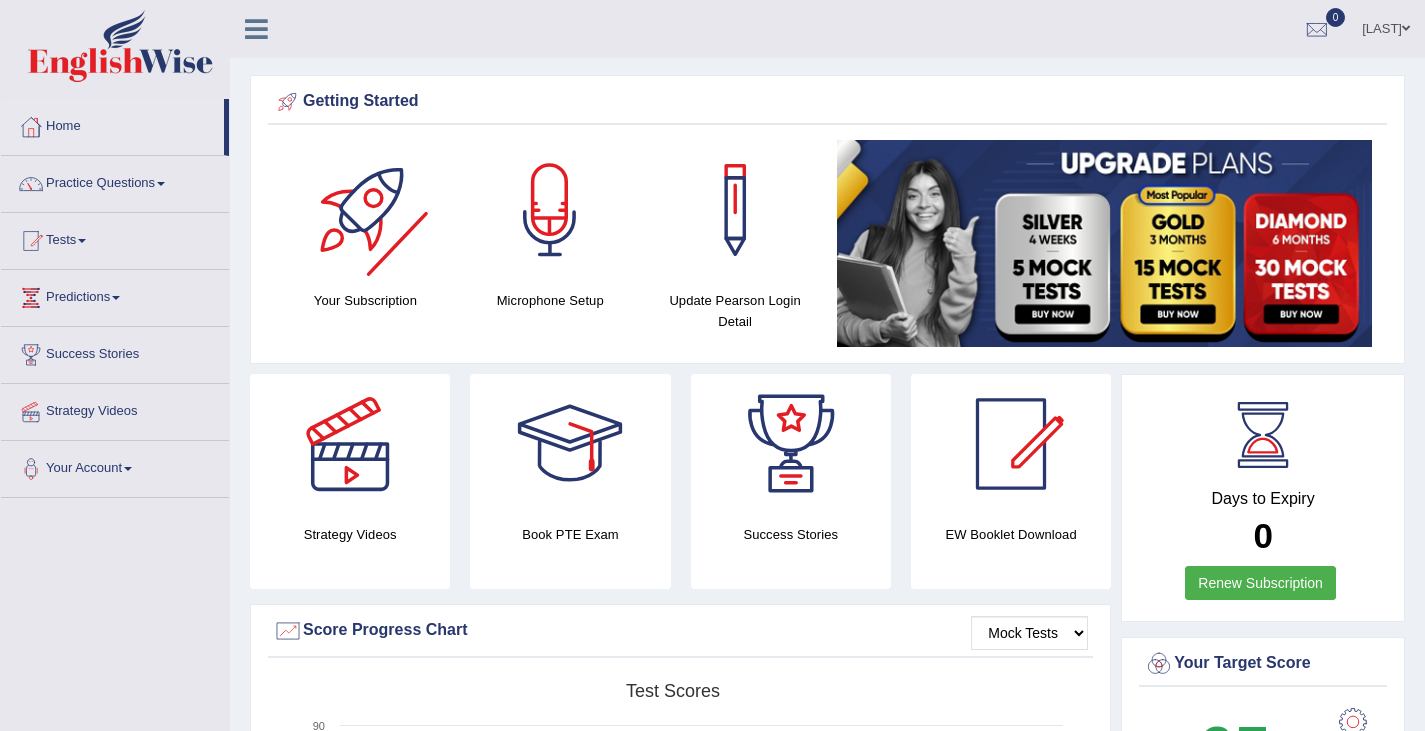 scroll, scrollTop: 0, scrollLeft: 0, axis: both 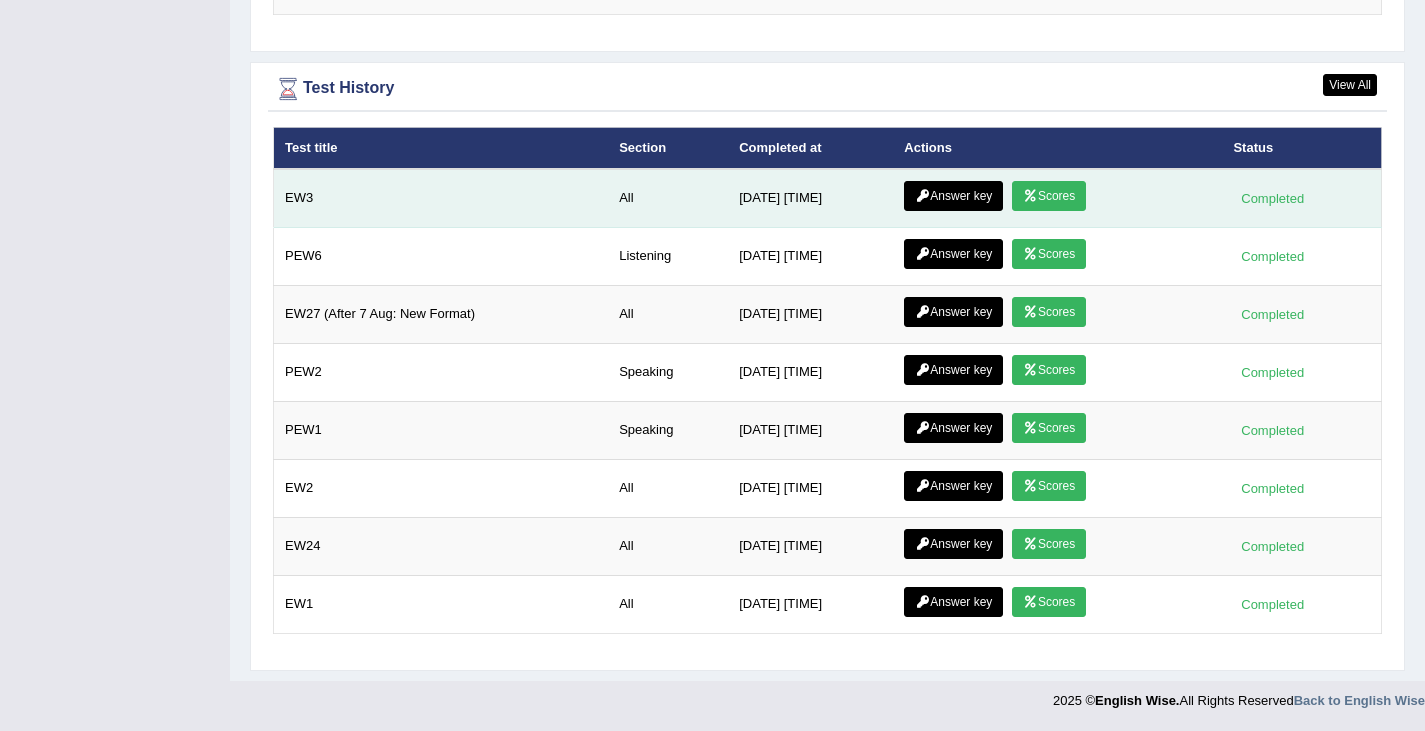 click on "Scores" at bounding box center [1049, 196] 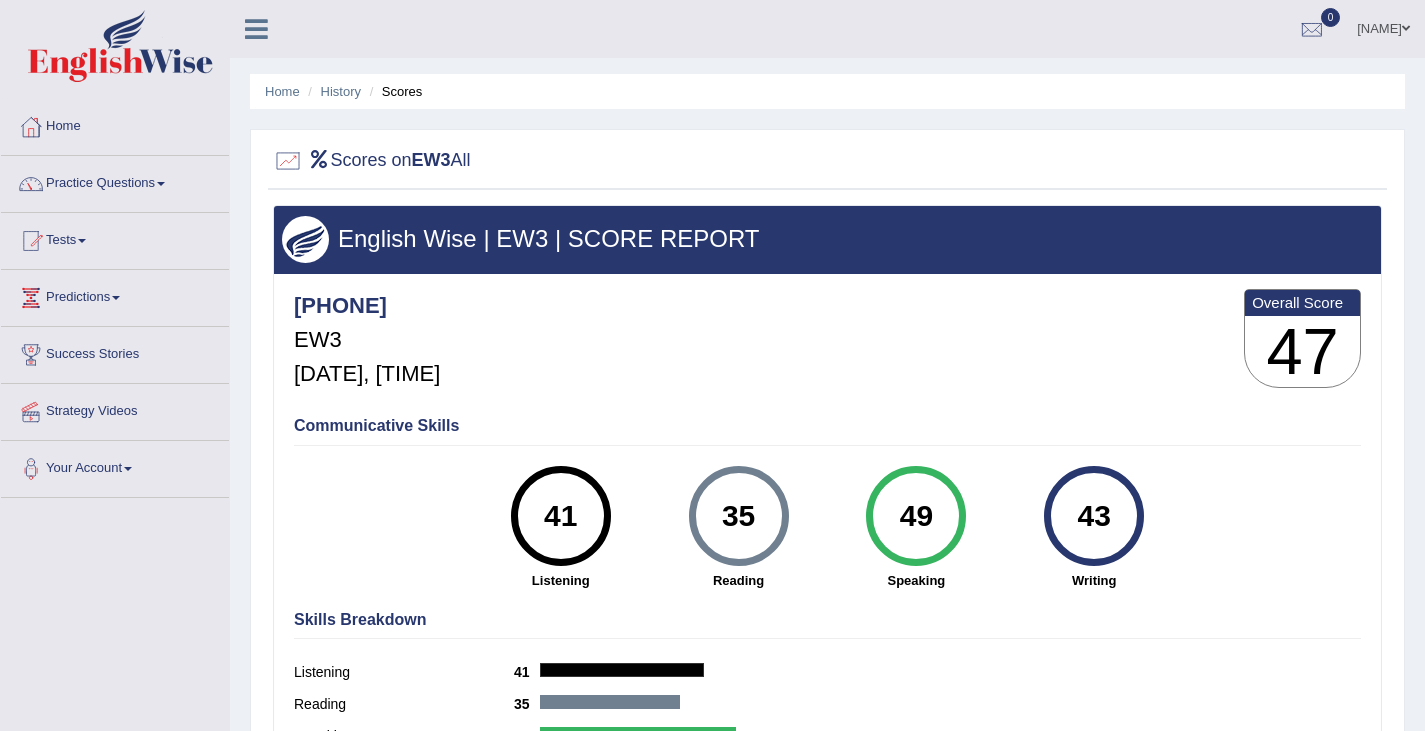 scroll, scrollTop: 0, scrollLeft: 0, axis: both 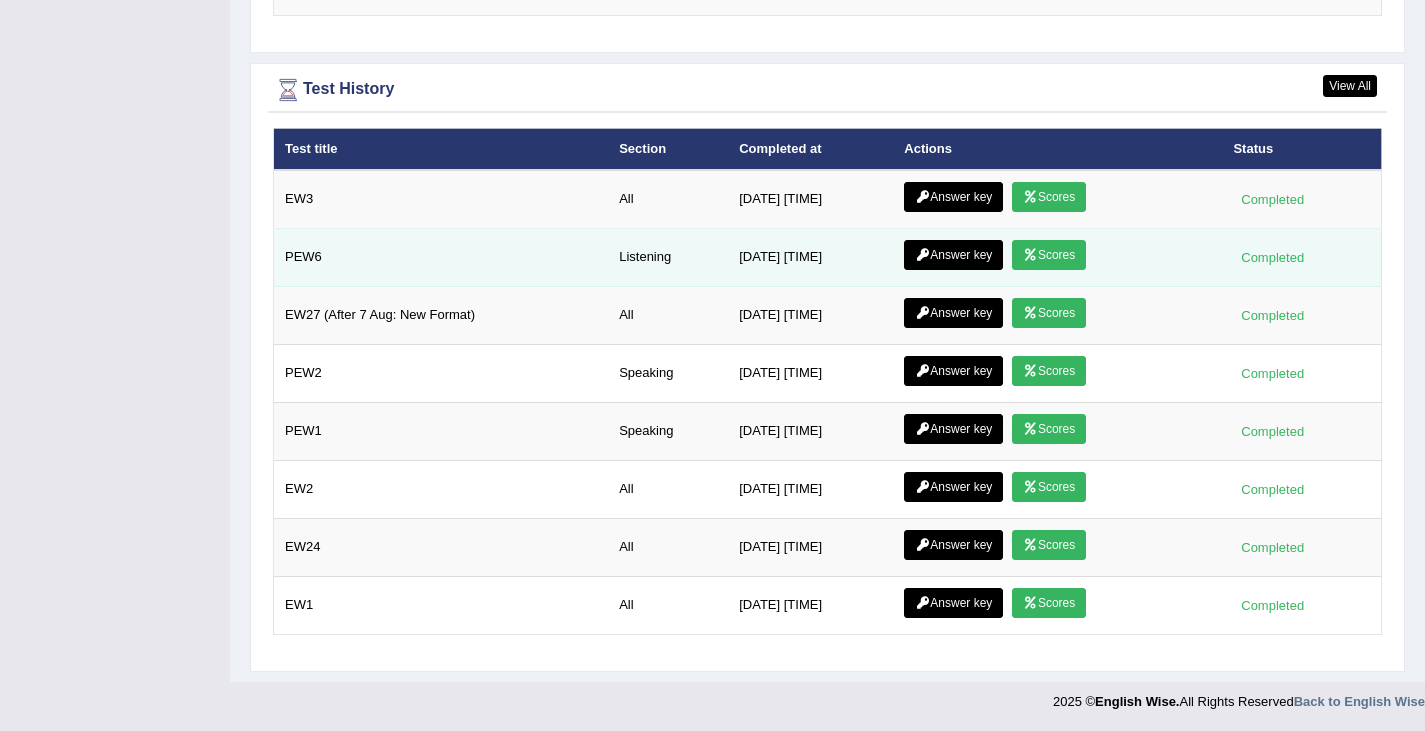click on "Scores" at bounding box center (1049, 255) 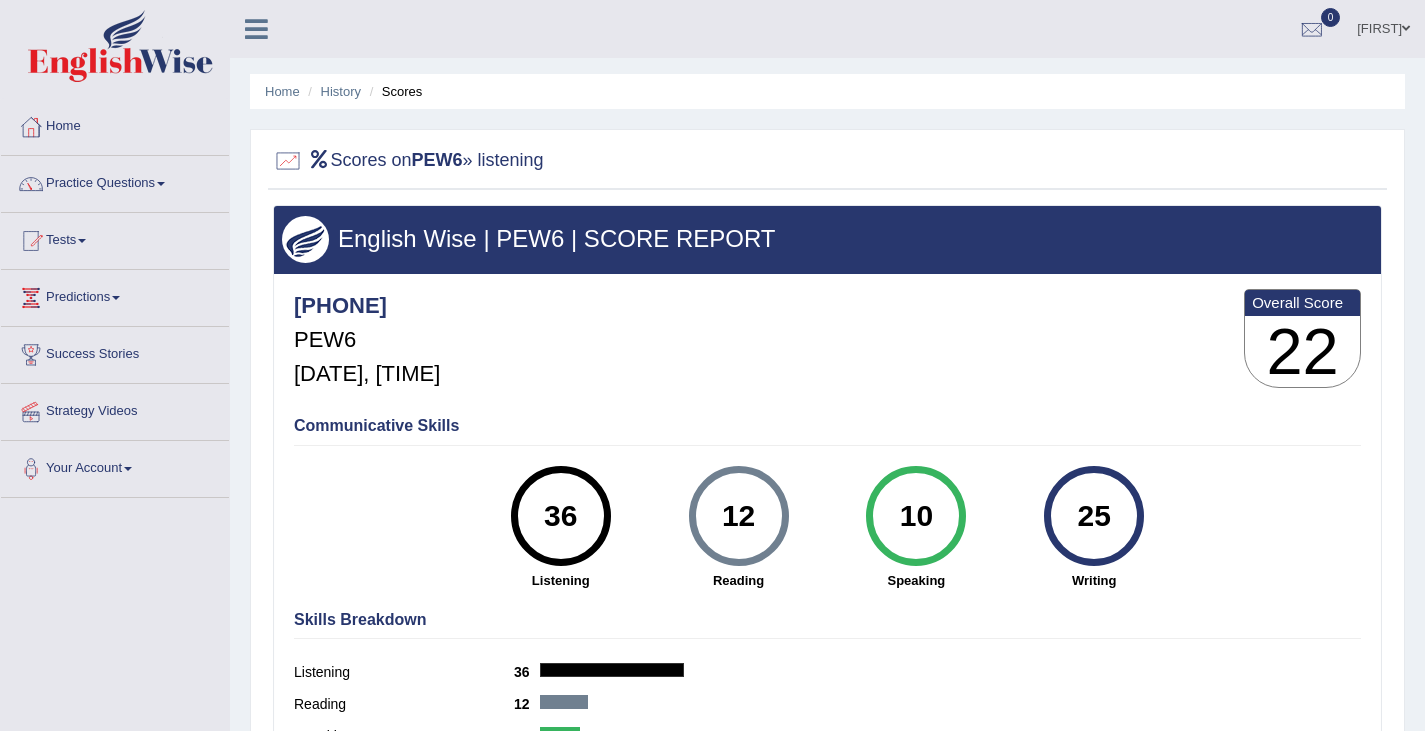 scroll, scrollTop: 97, scrollLeft: 0, axis: vertical 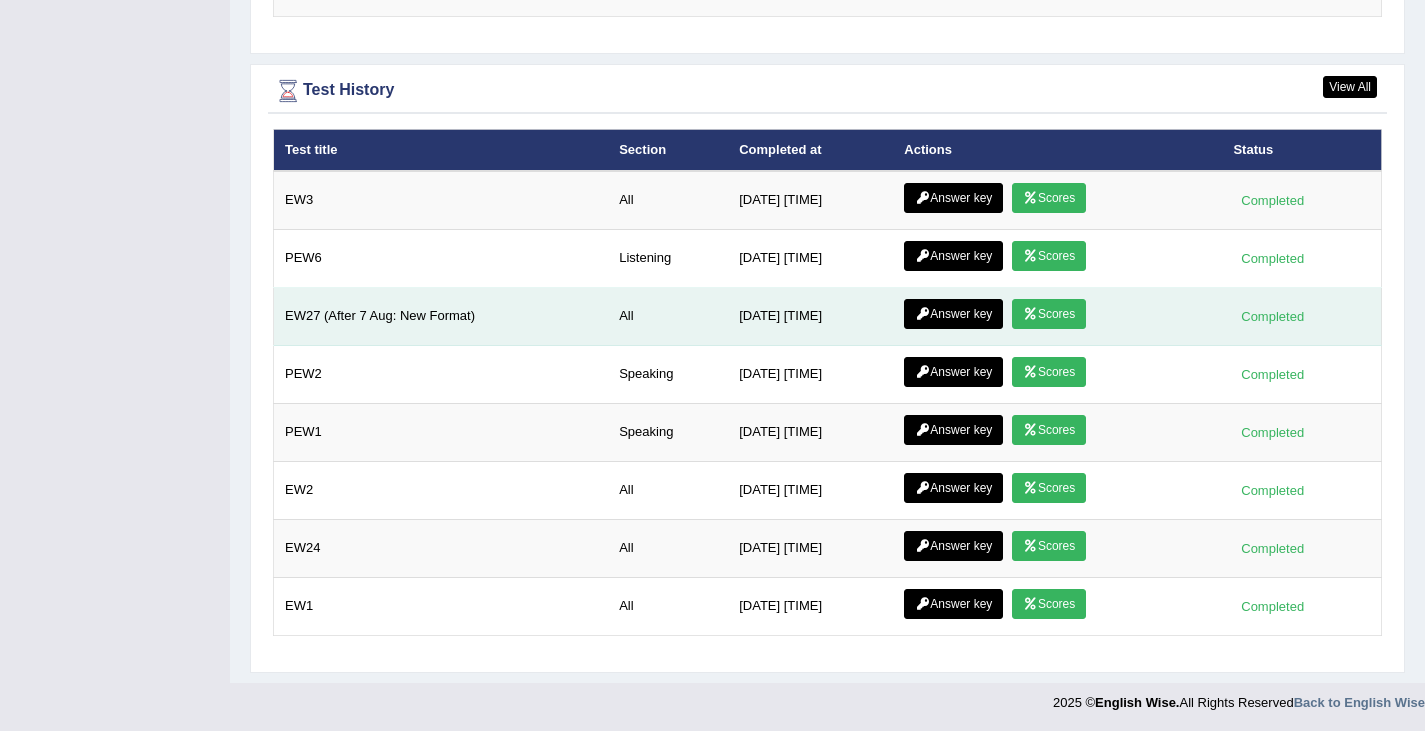 click on "Scores" at bounding box center [1049, 314] 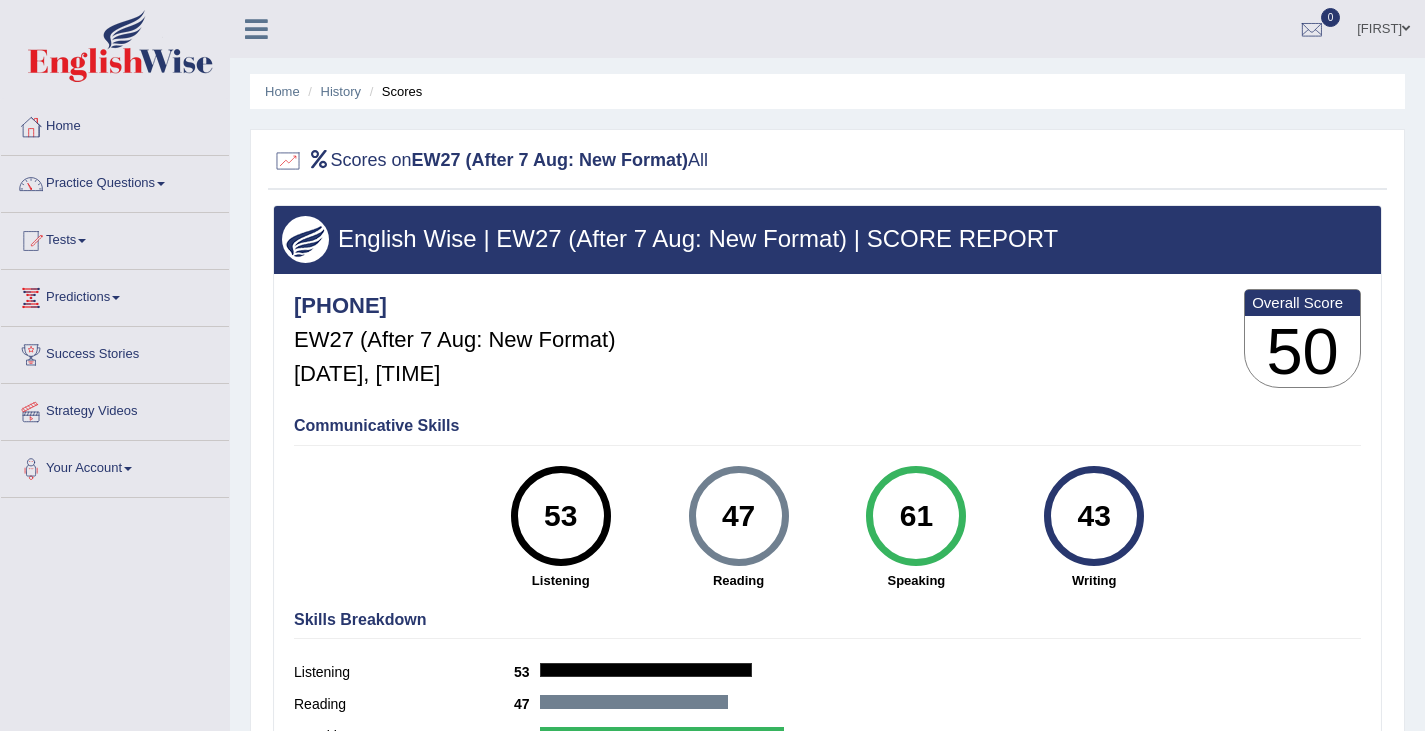 scroll, scrollTop: 9, scrollLeft: 0, axis: vertical 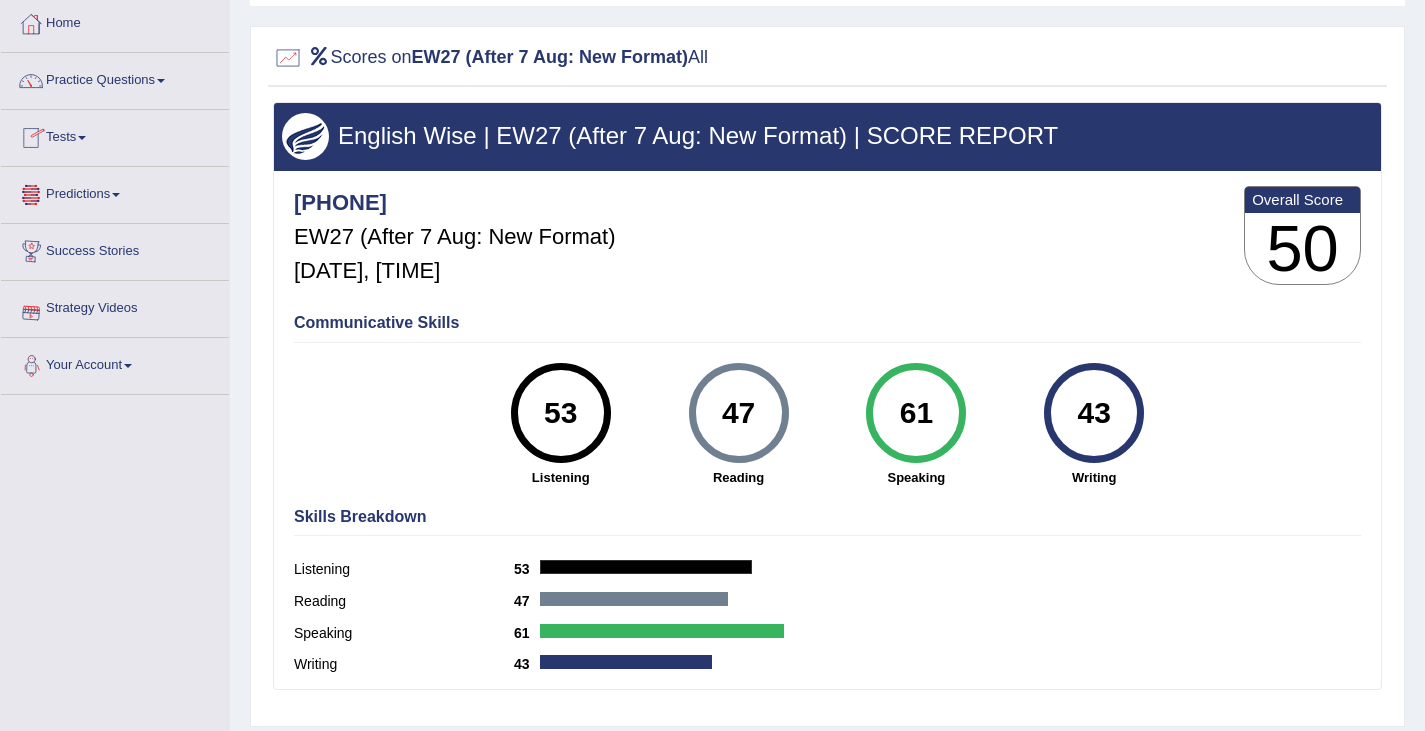 click on "Tests" at bounding box center [115, 135] 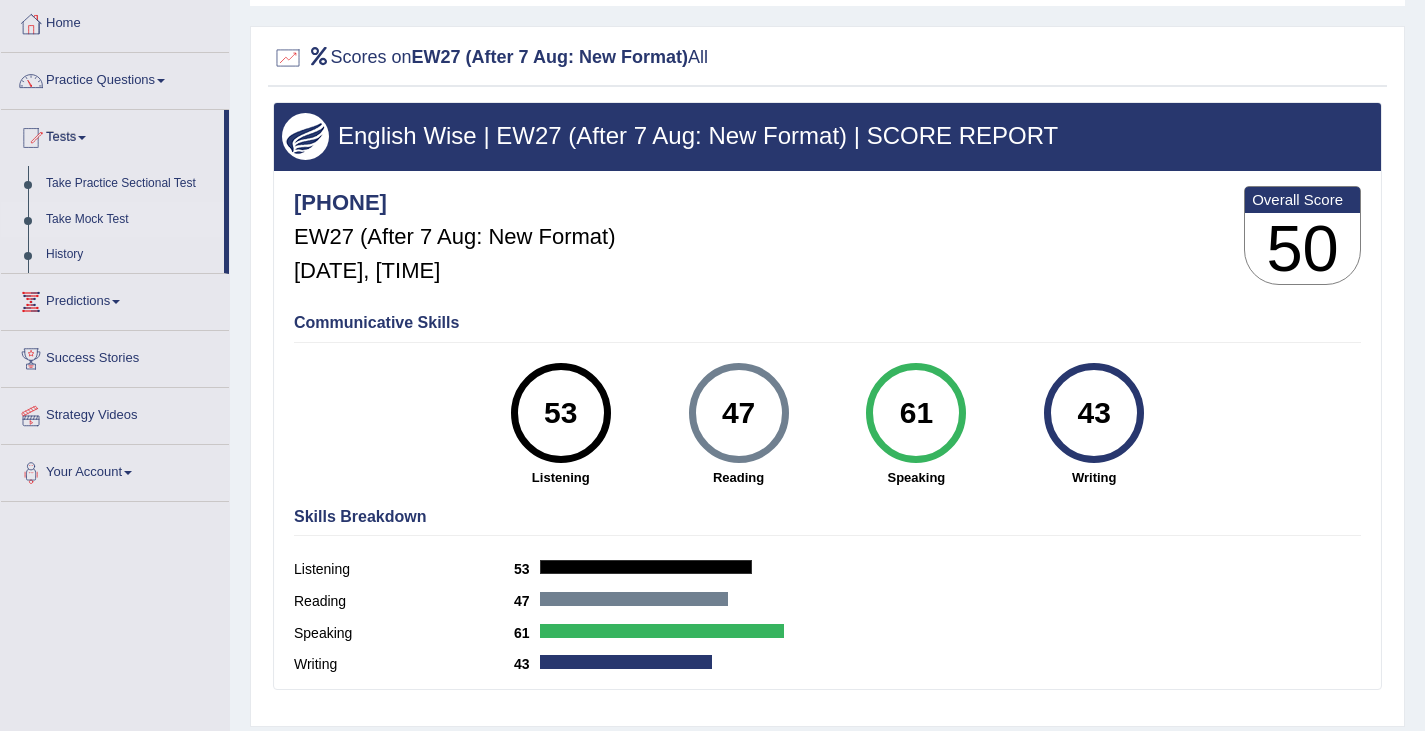 click on "Take Mock Test" at bounding box center (130, 220) 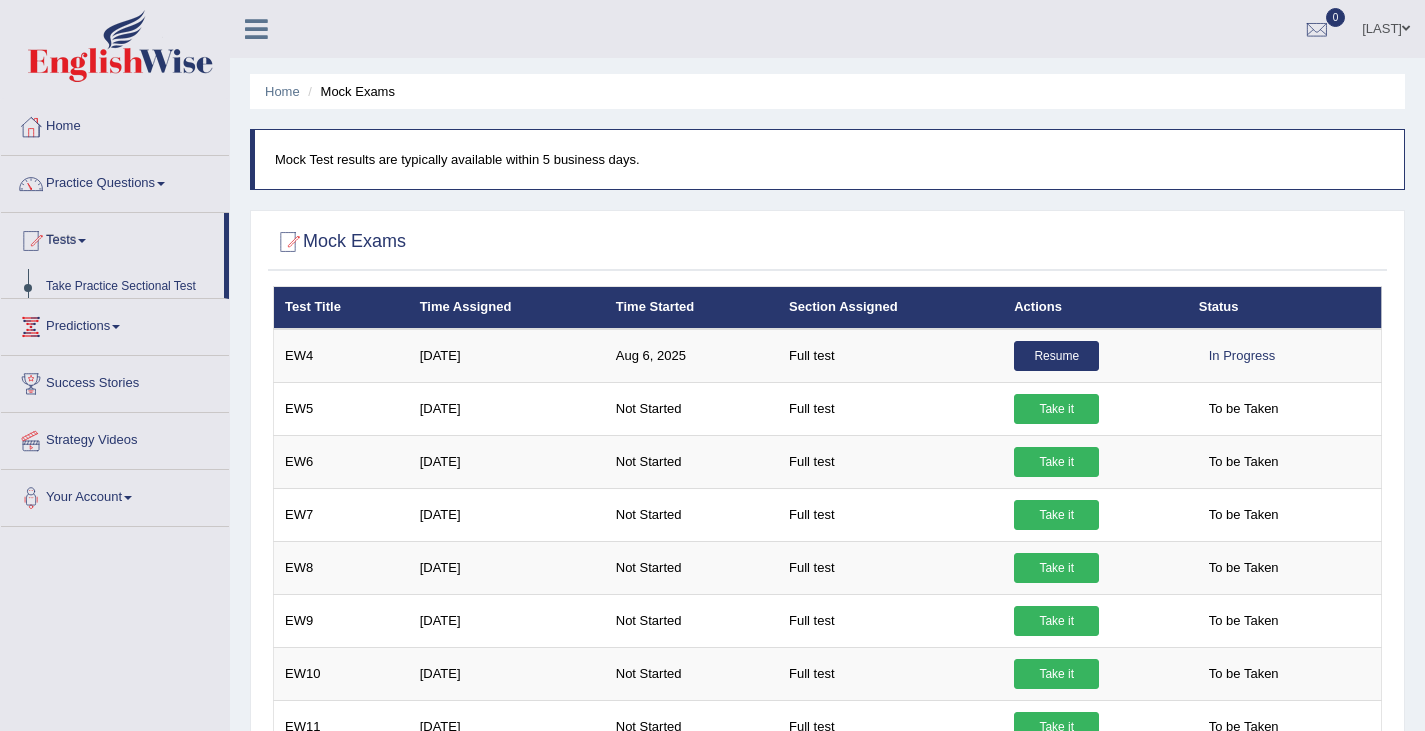 scroll, scrollTop: 38, scrollLeft: 0, axis: vertical 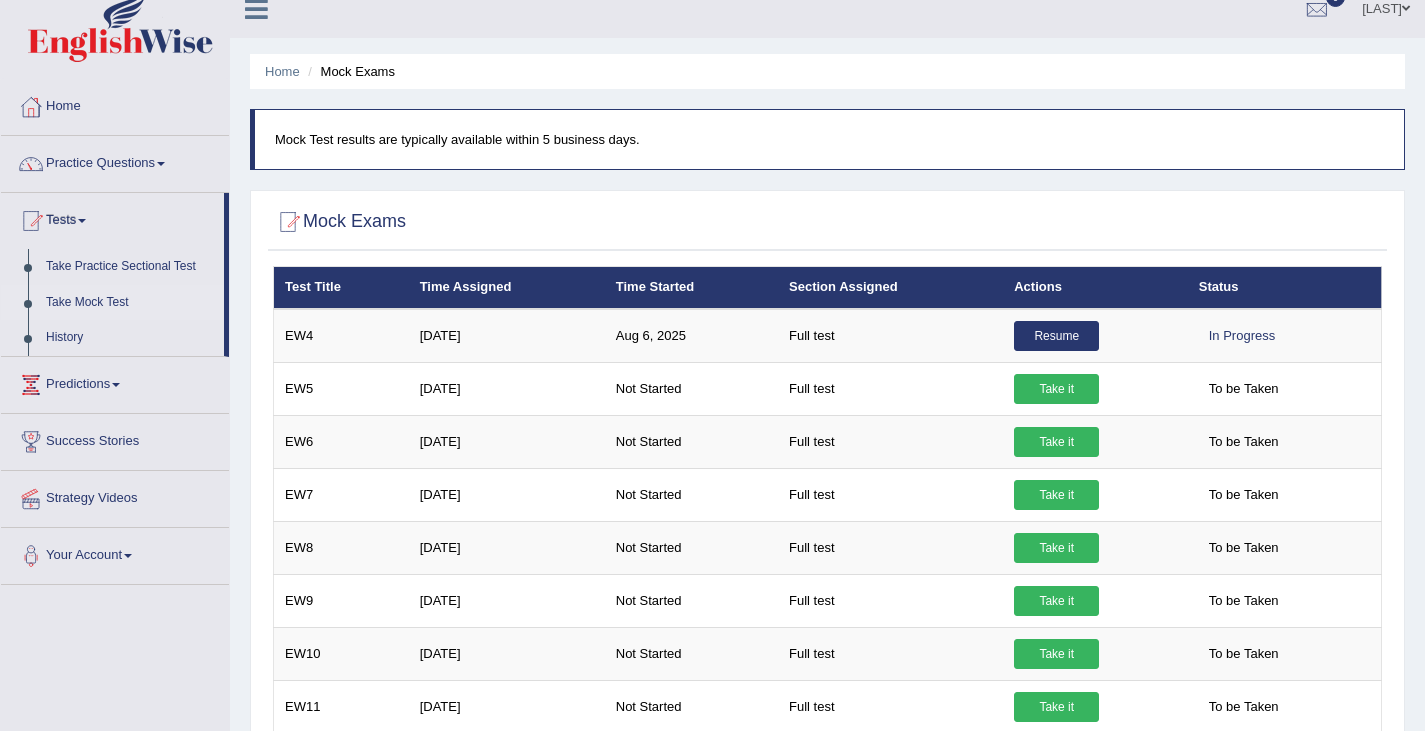 drag, startPoint x: 398, startPoint y: 140, endPoint x: 652, endPoint y: 136, distance: 254.0315 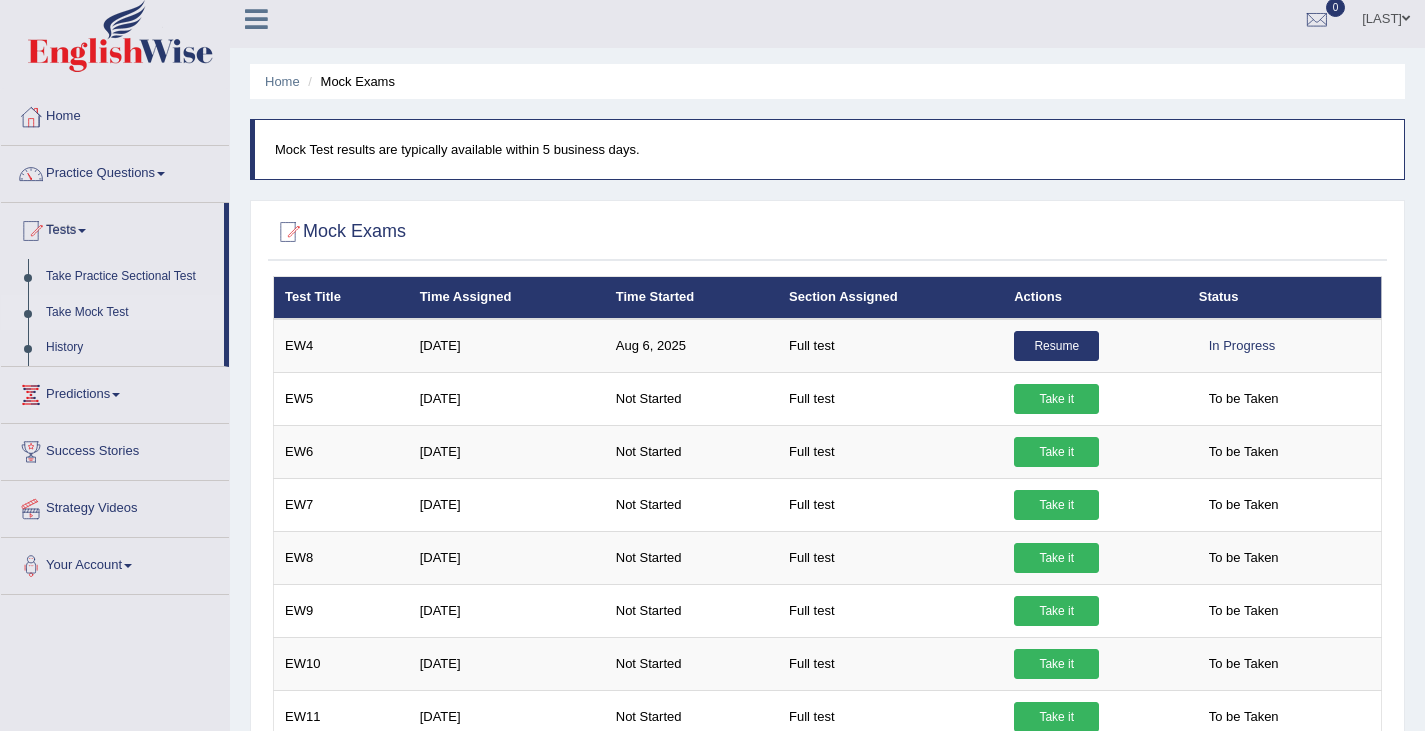 scroll, scrollTop: 9, scrollLeft: 0, axis: vertical 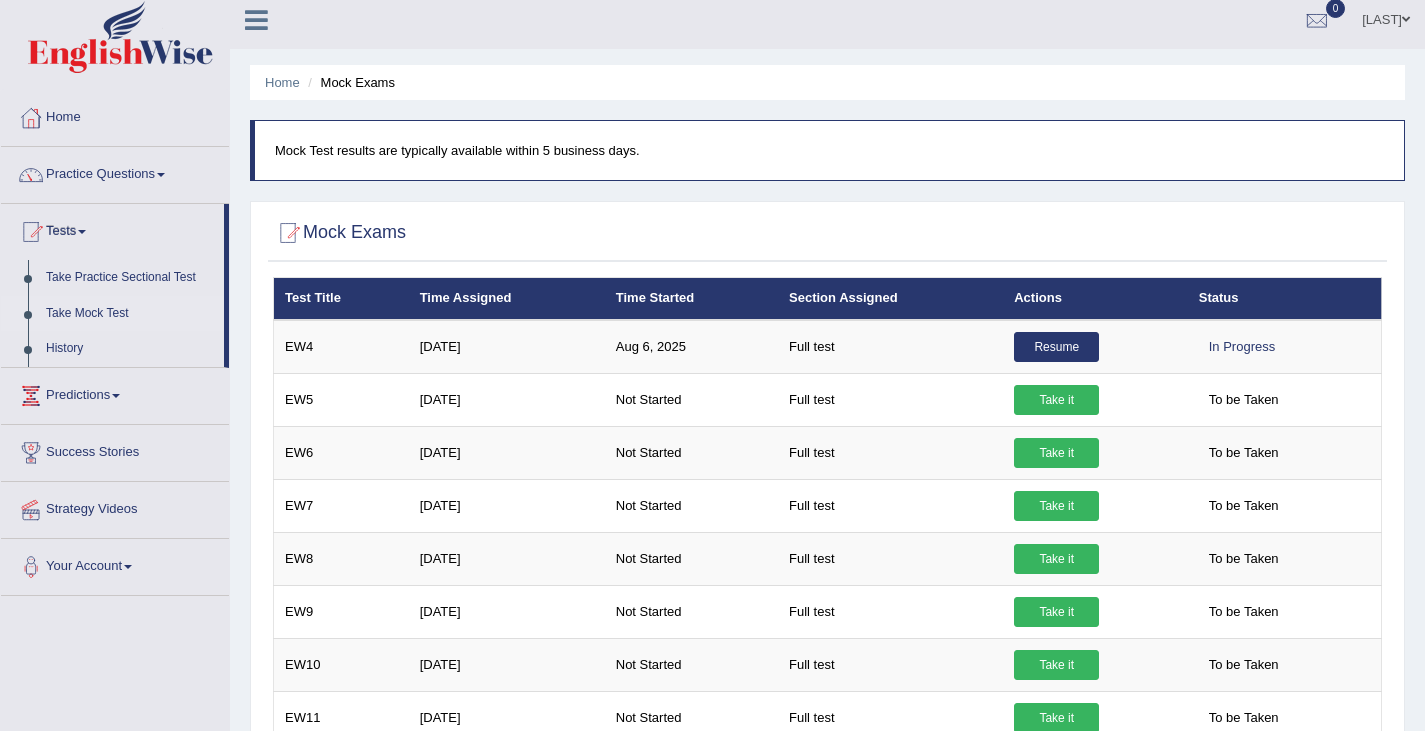 click at bounding box center (256, 20) 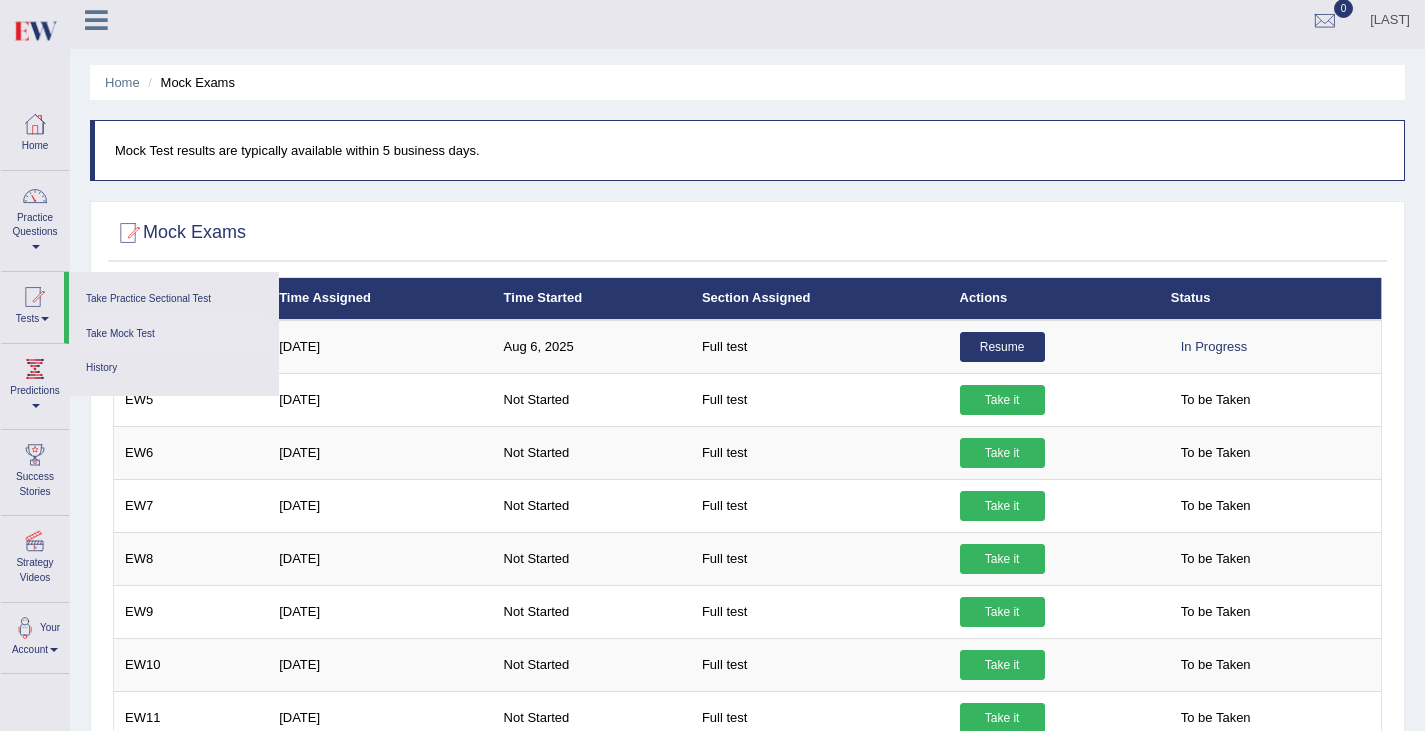 click on "Ju-Hye
Toggle navigation
Username: 0466609749
Access Type: Online
Subscription: Diamond Package
Log out
0" at bounding box center (747, 20) 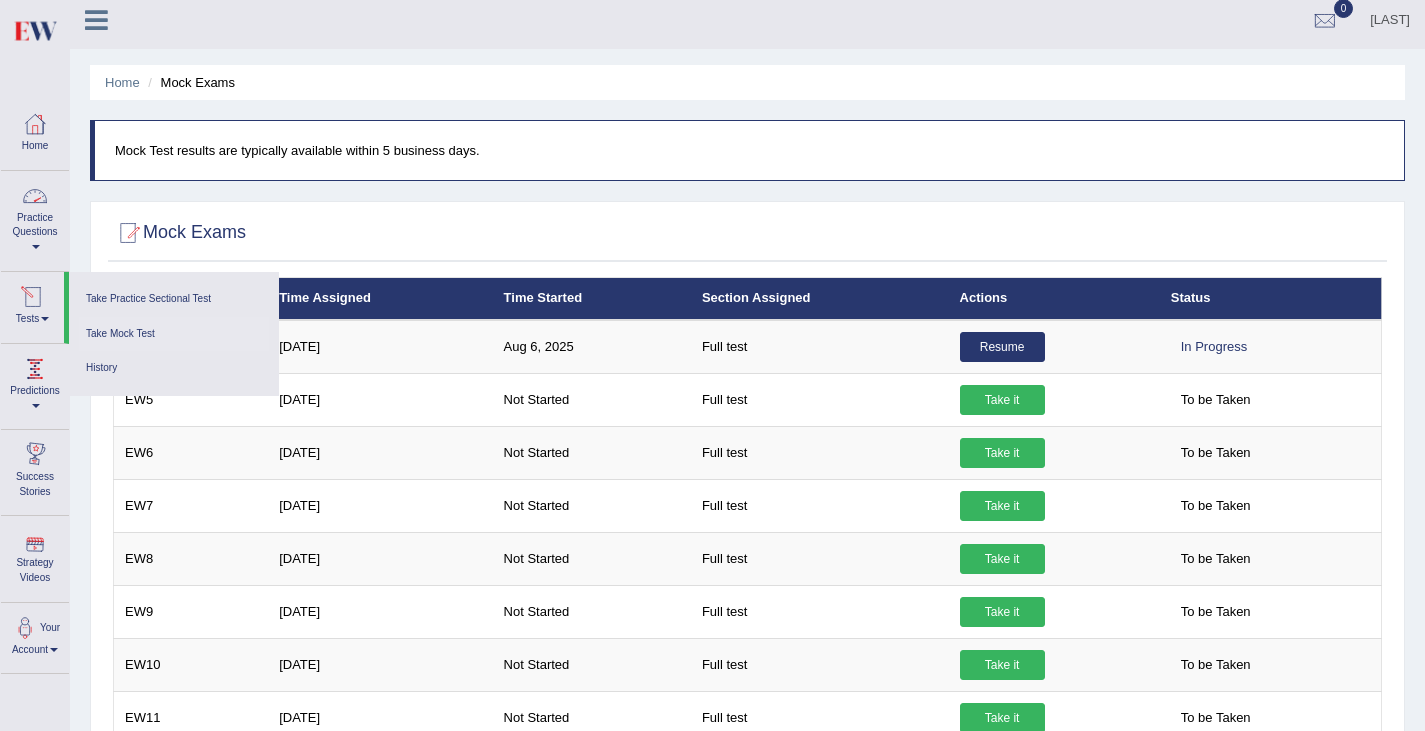 click on "Practice Questions" at bounding box center [35, 218] 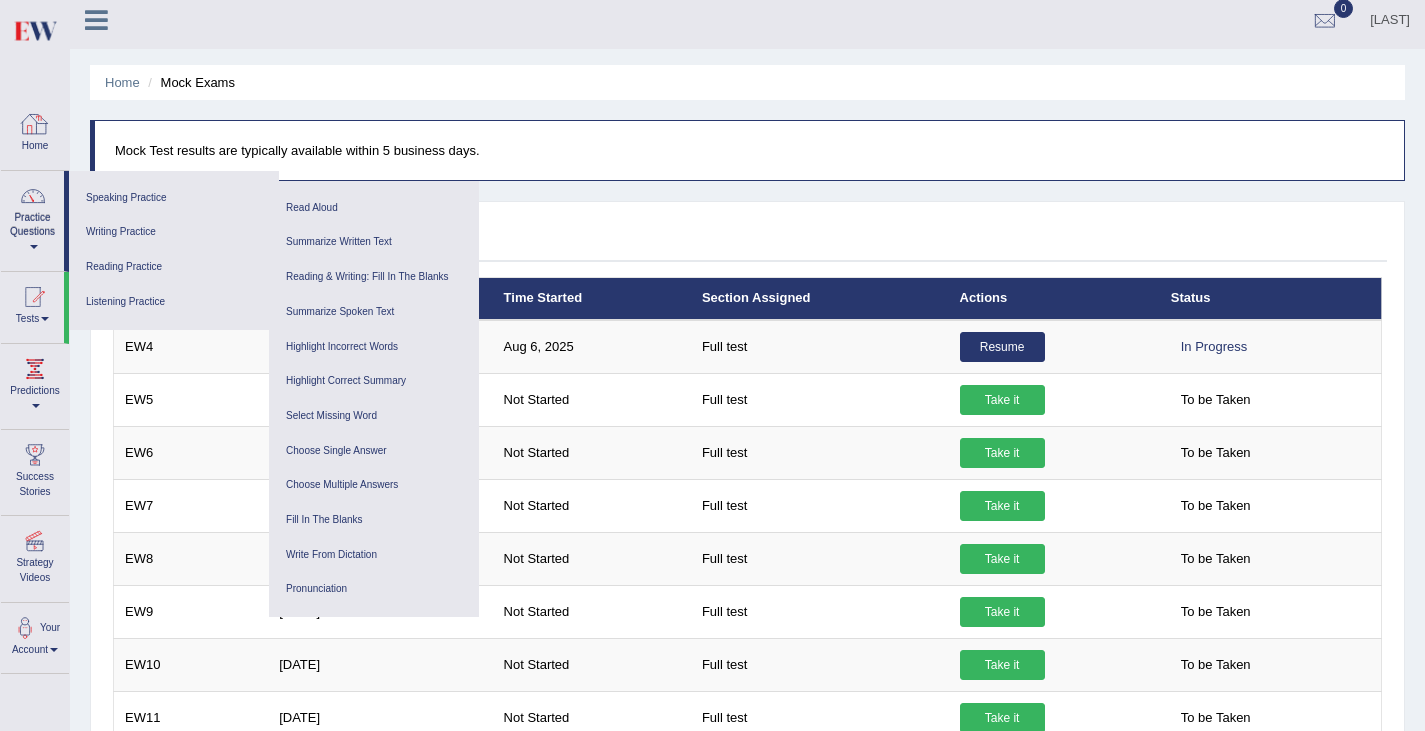click at bounding box center (35, 124) 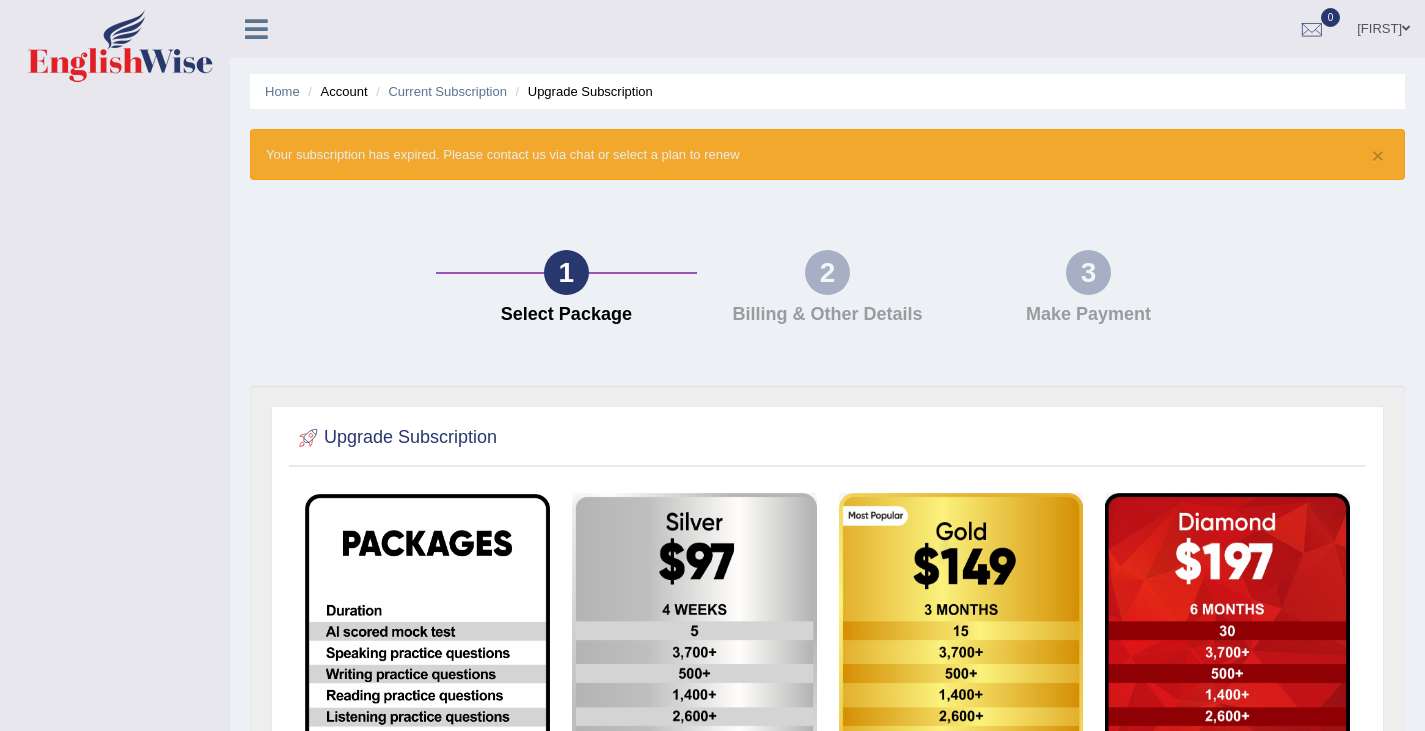 scroll, scrollTop: 0, scrollLeft: 0, axis: both 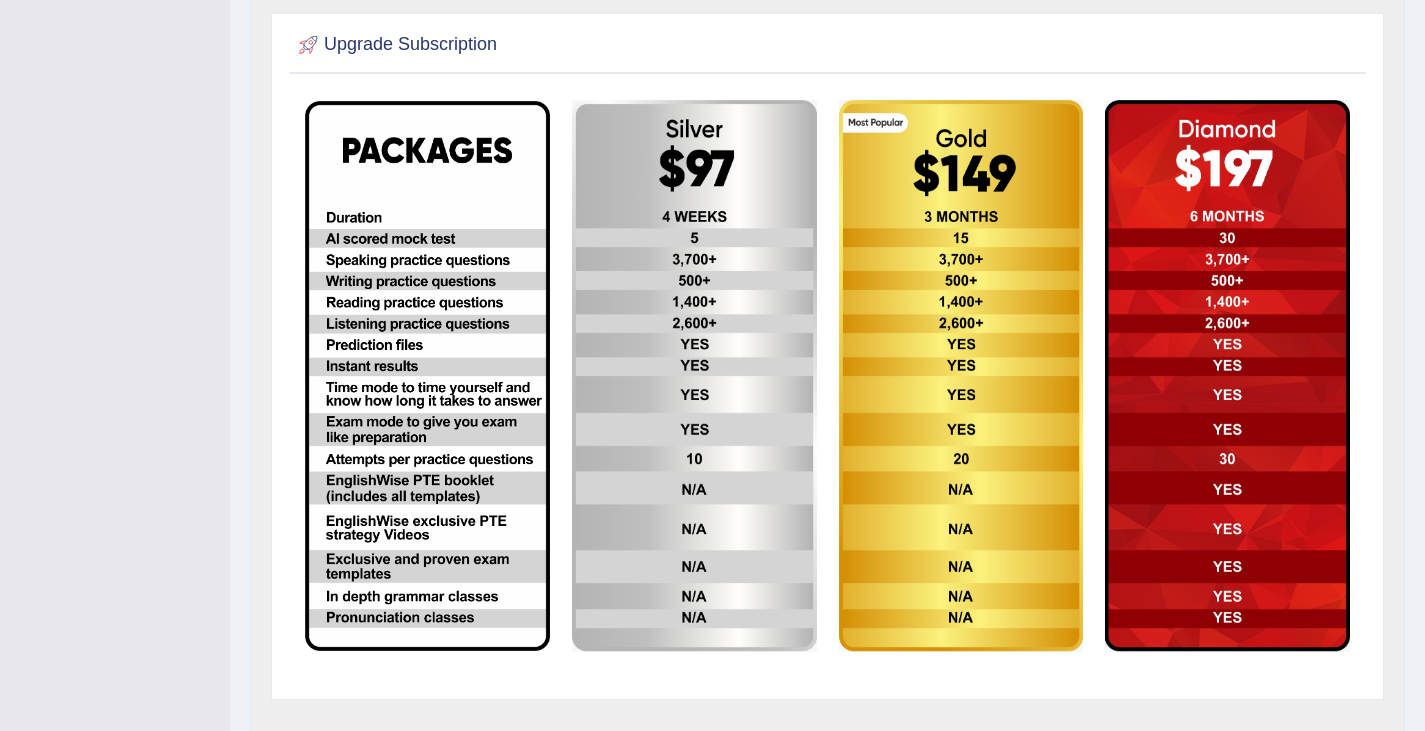 click at bounding box center [694, 376] 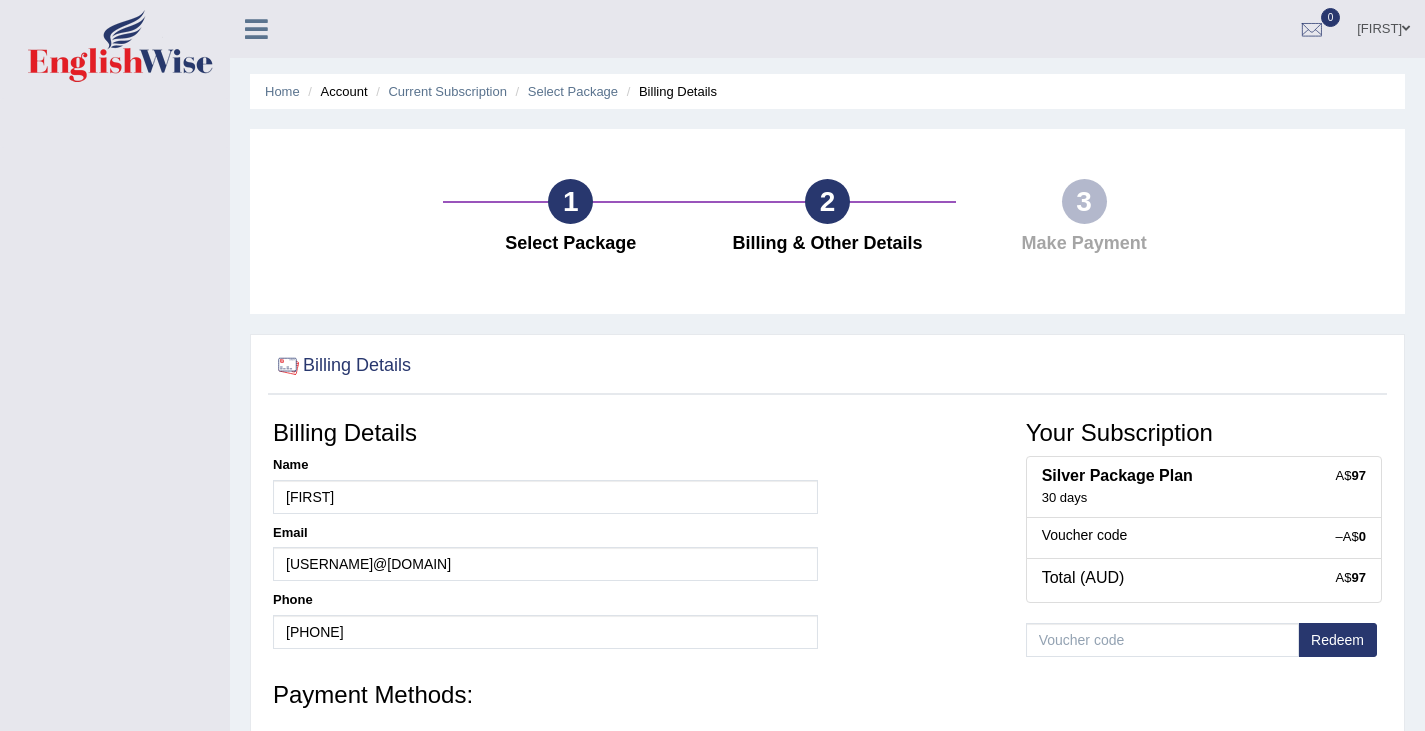 scroll, scrollTop: 0, scrollLeft: 0, axis: both 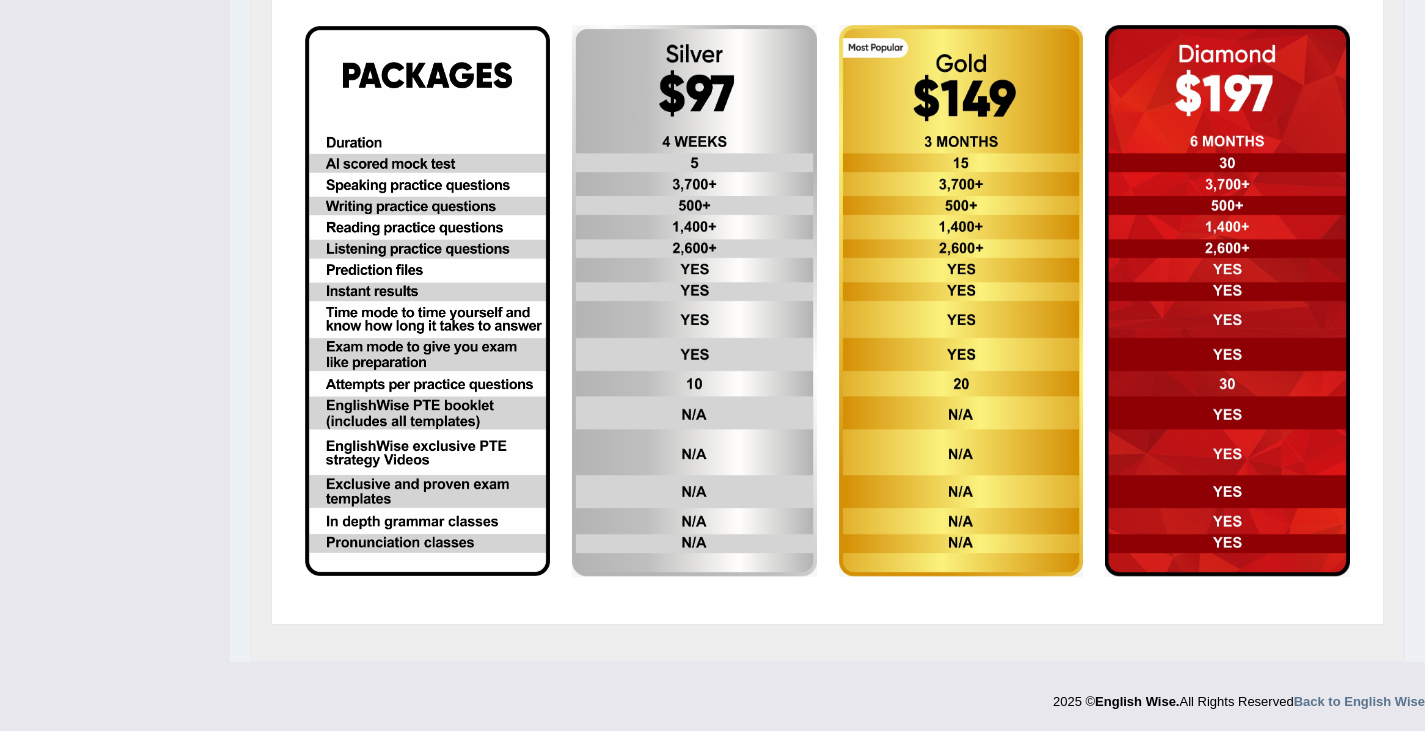 click at bounding box center (1227, 301) 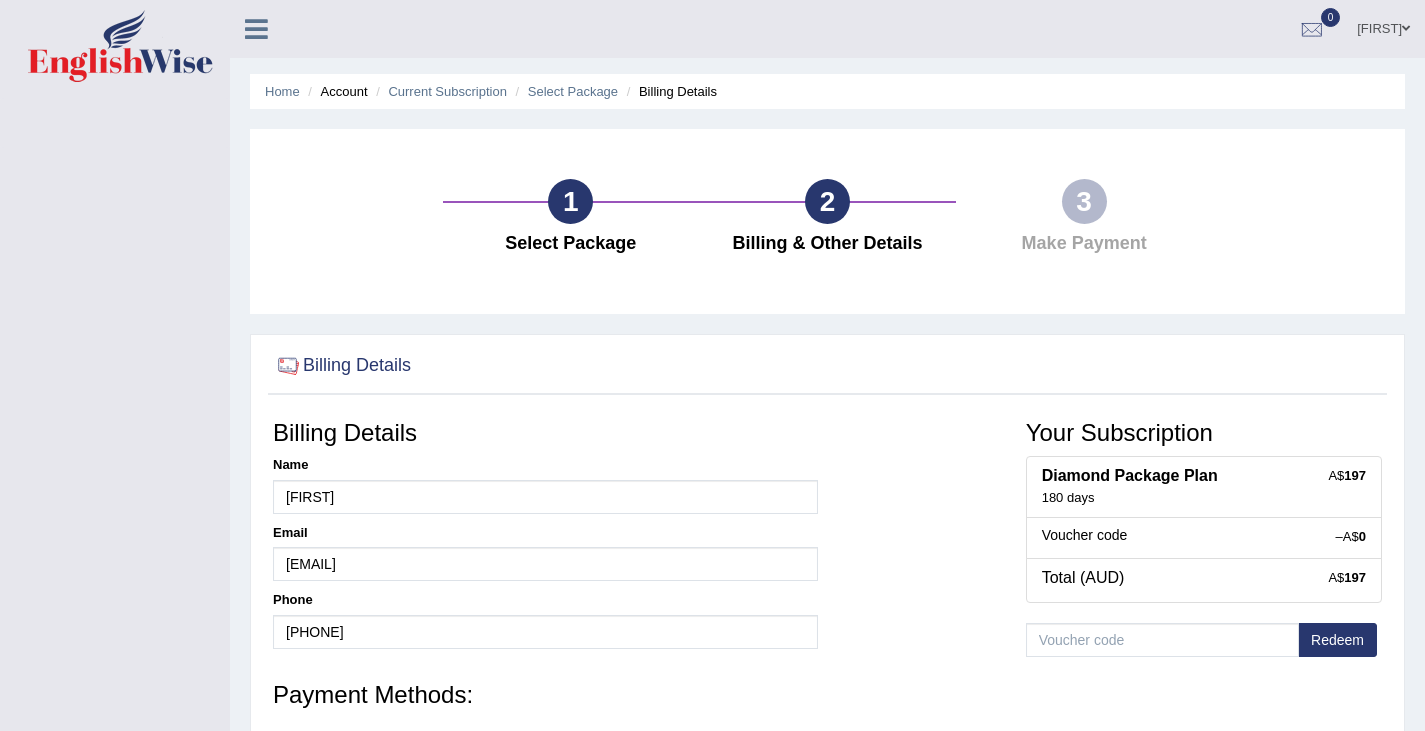 scroll, scrollTop: 0, scrollLeft: 0, axis: both 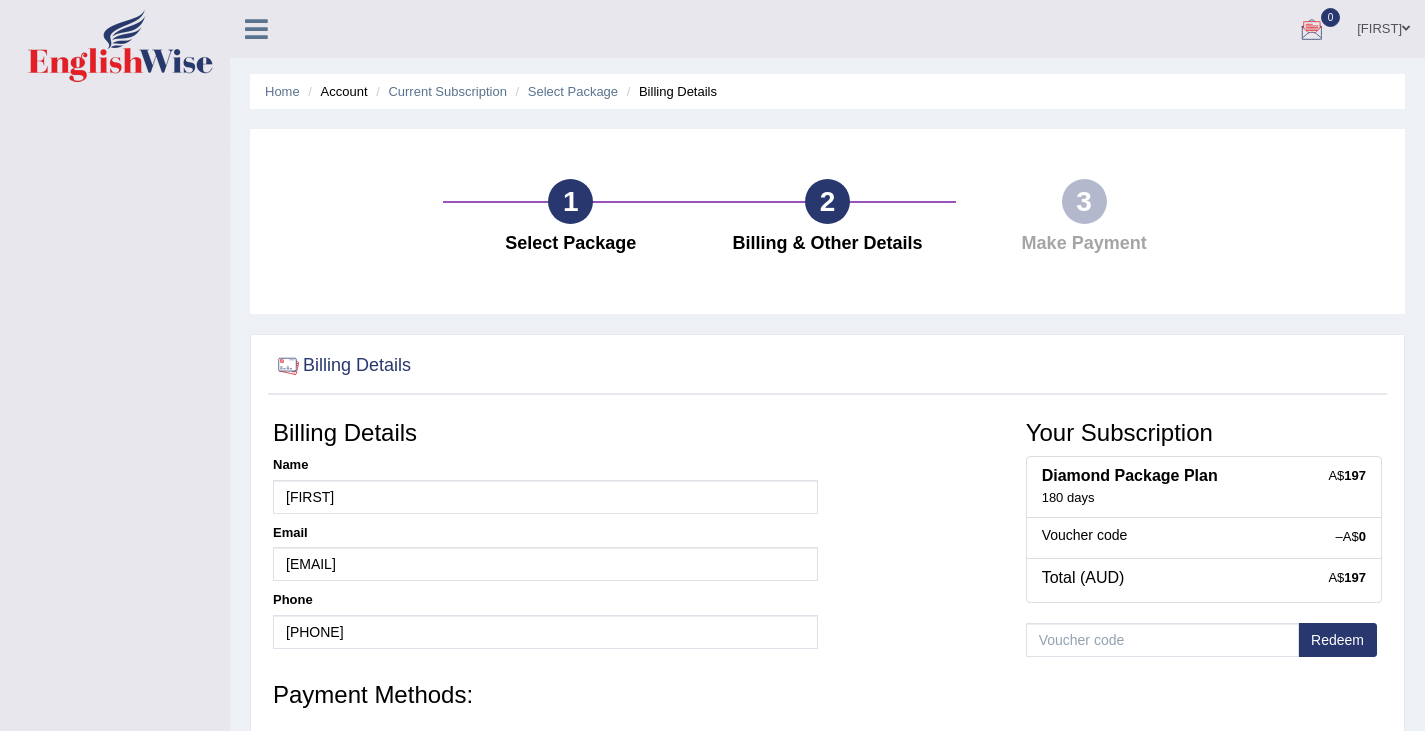 click on "[FIRST]" at bounding box center (1383, 26) 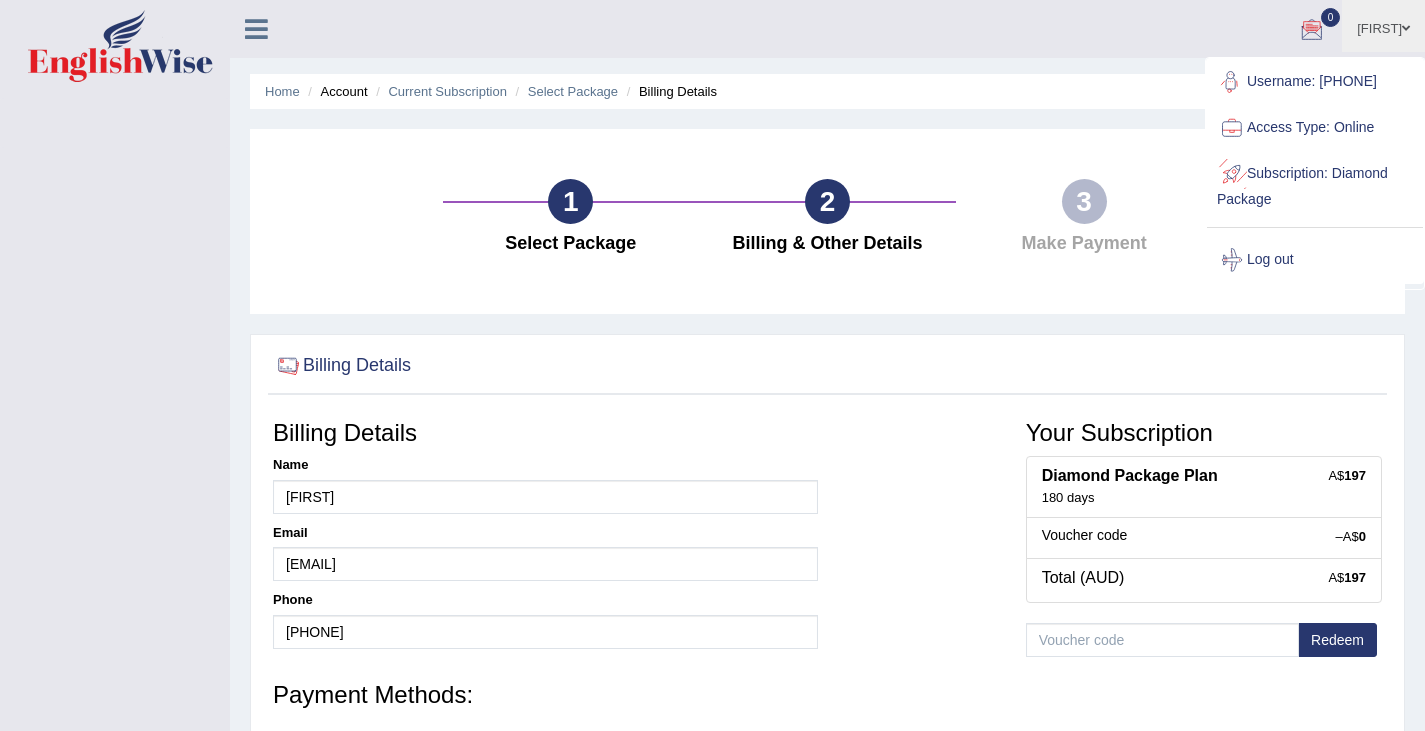 click on "Subscription: Diamond Package" at bounding box center (1315, 184) 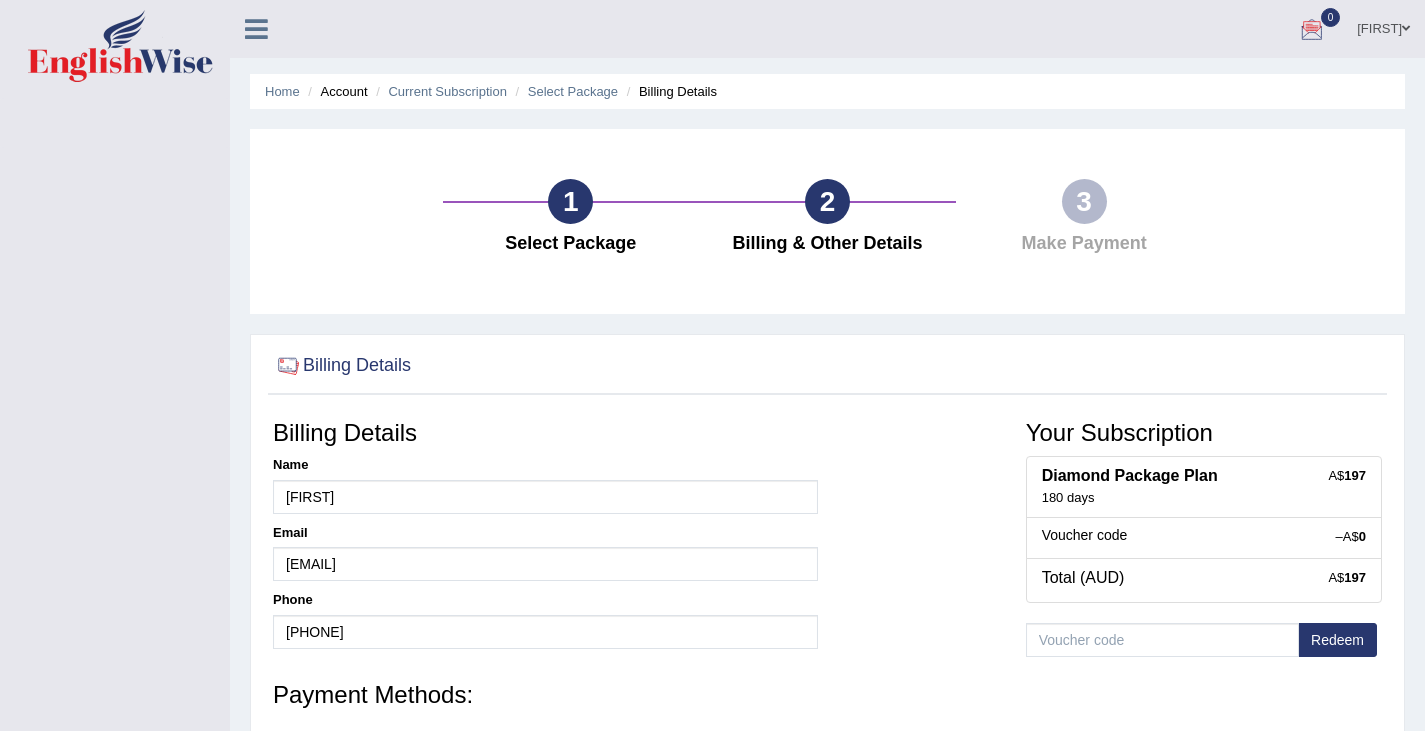 click on "[FIRST]" at bounding box center [1383, 26] 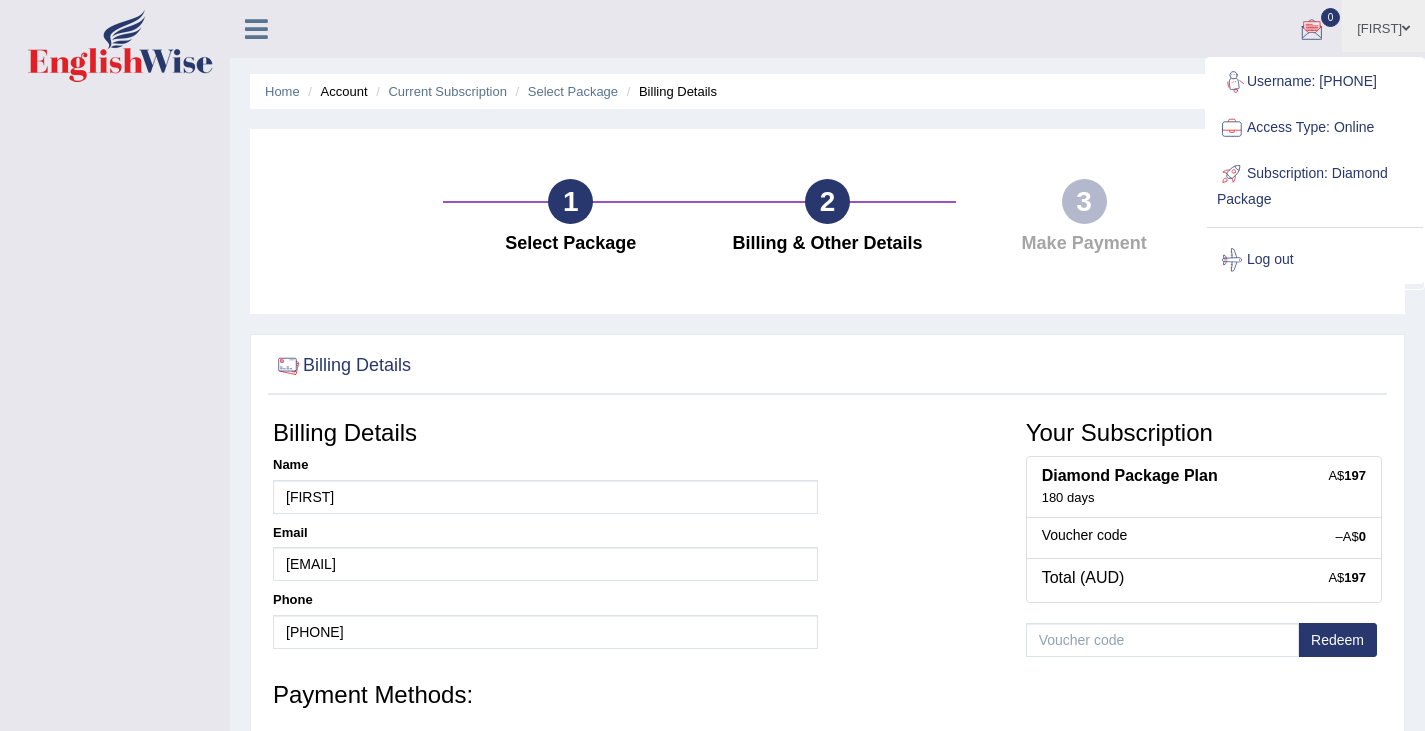 click at bounding box center (120, 46) 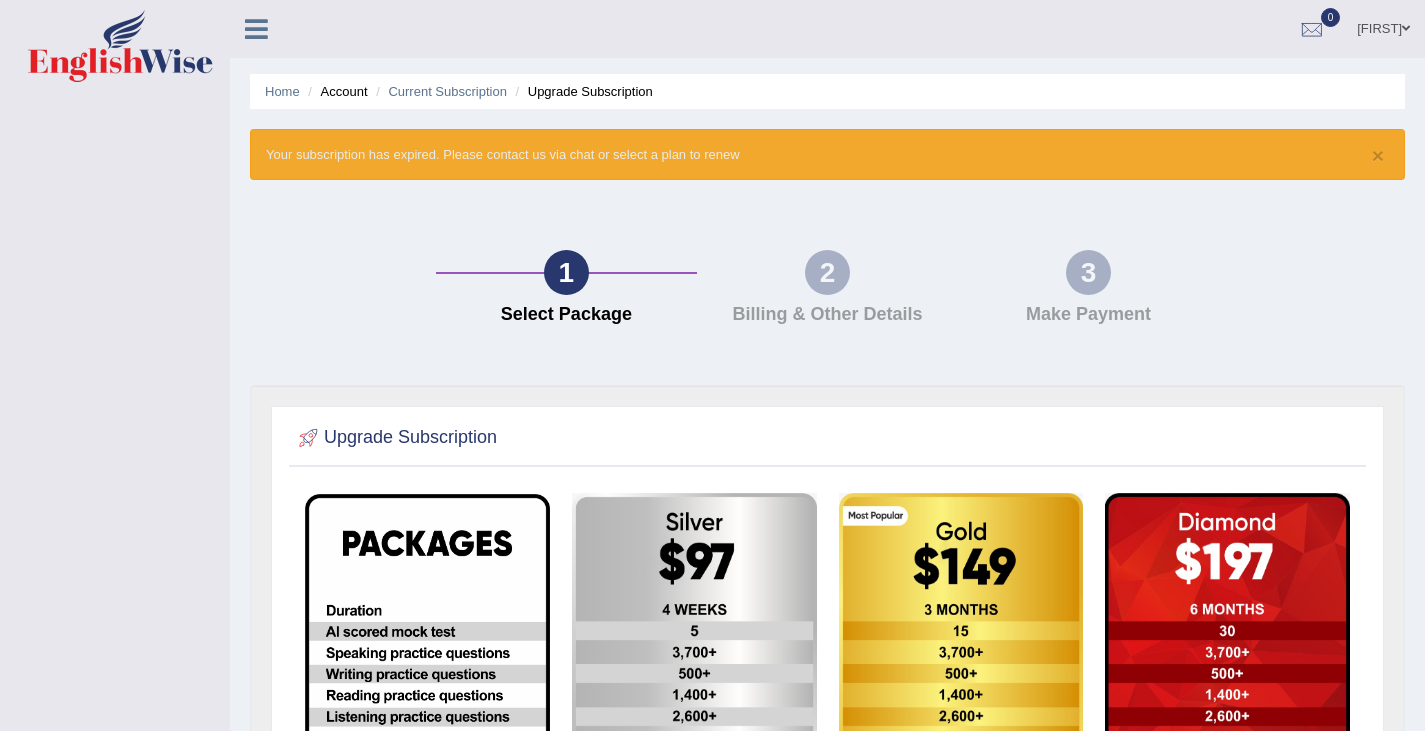scroll, scrollTop: 0, scrollLeft: 0, axis: both 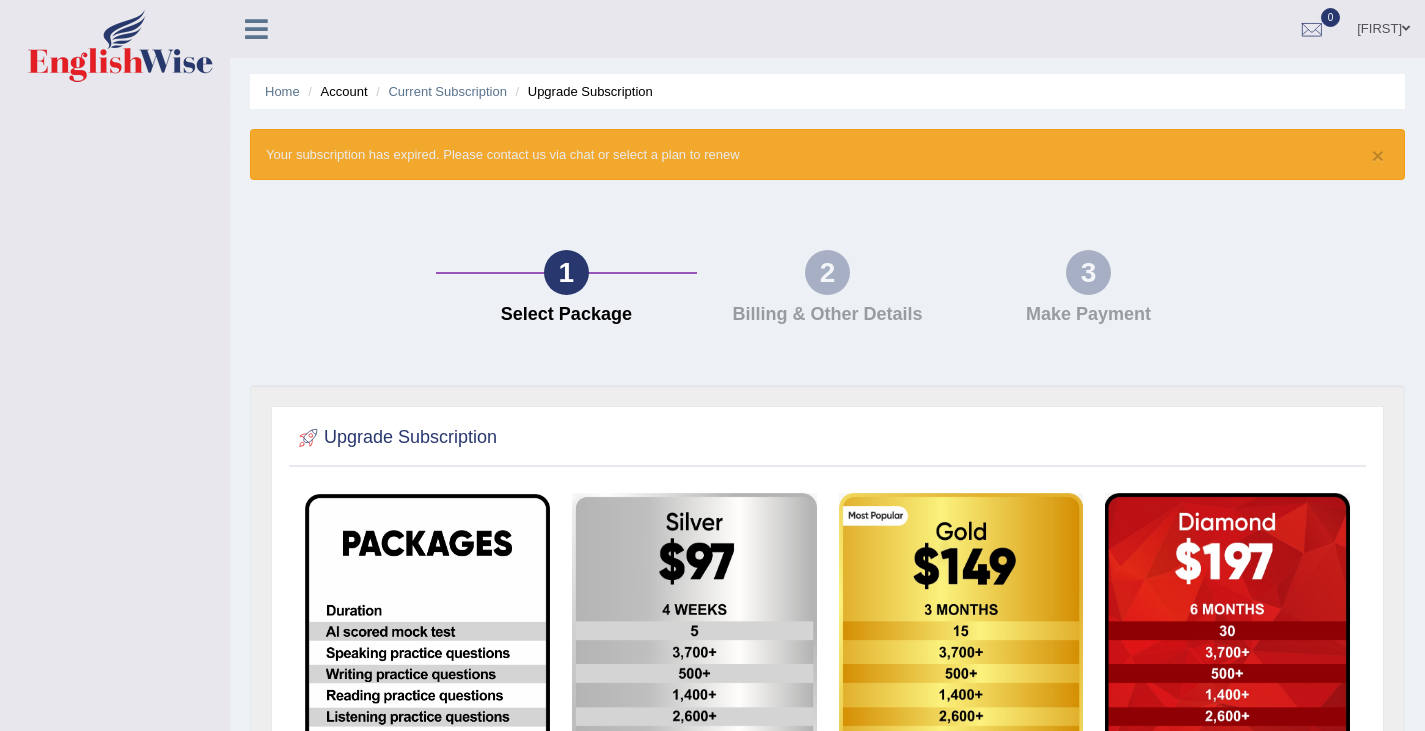click at bounding box center [256, 29] 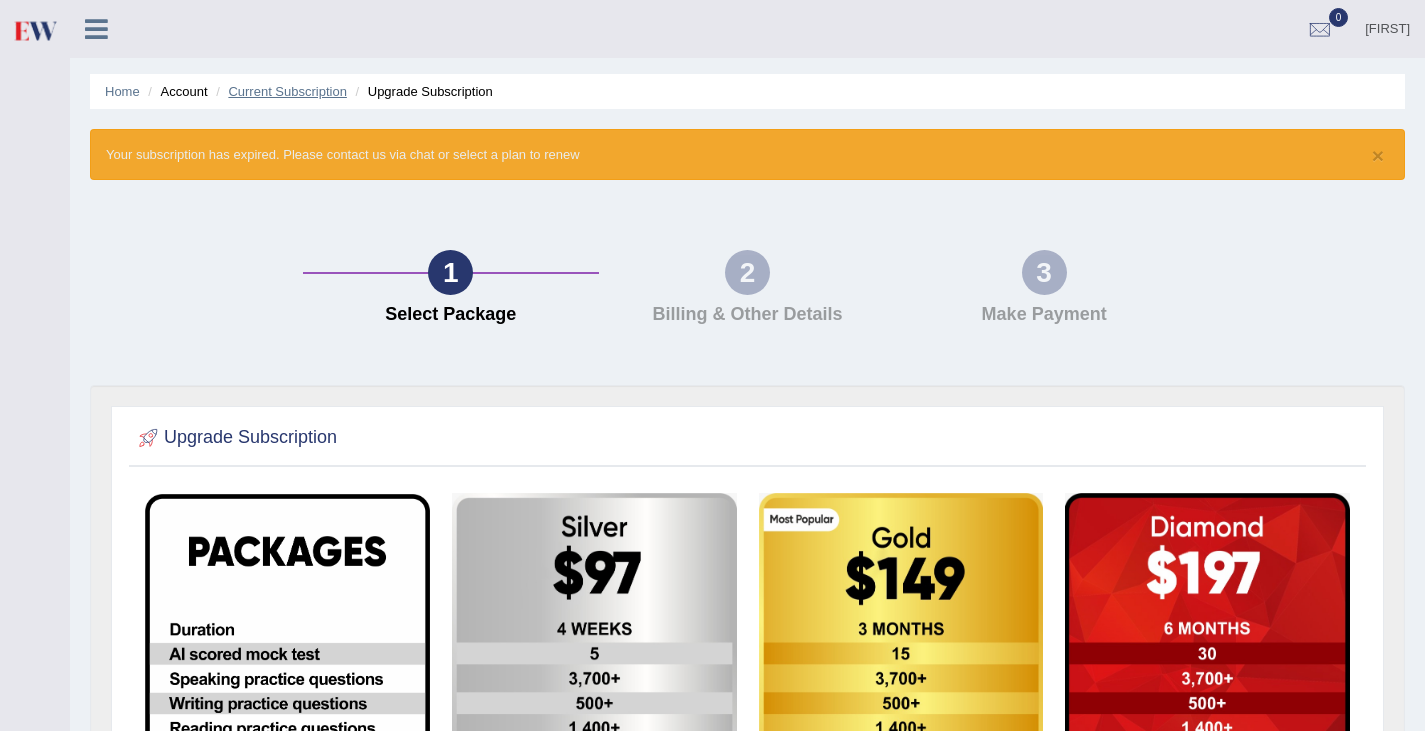click on "Current Subscription" at bounding box center [287, 91] 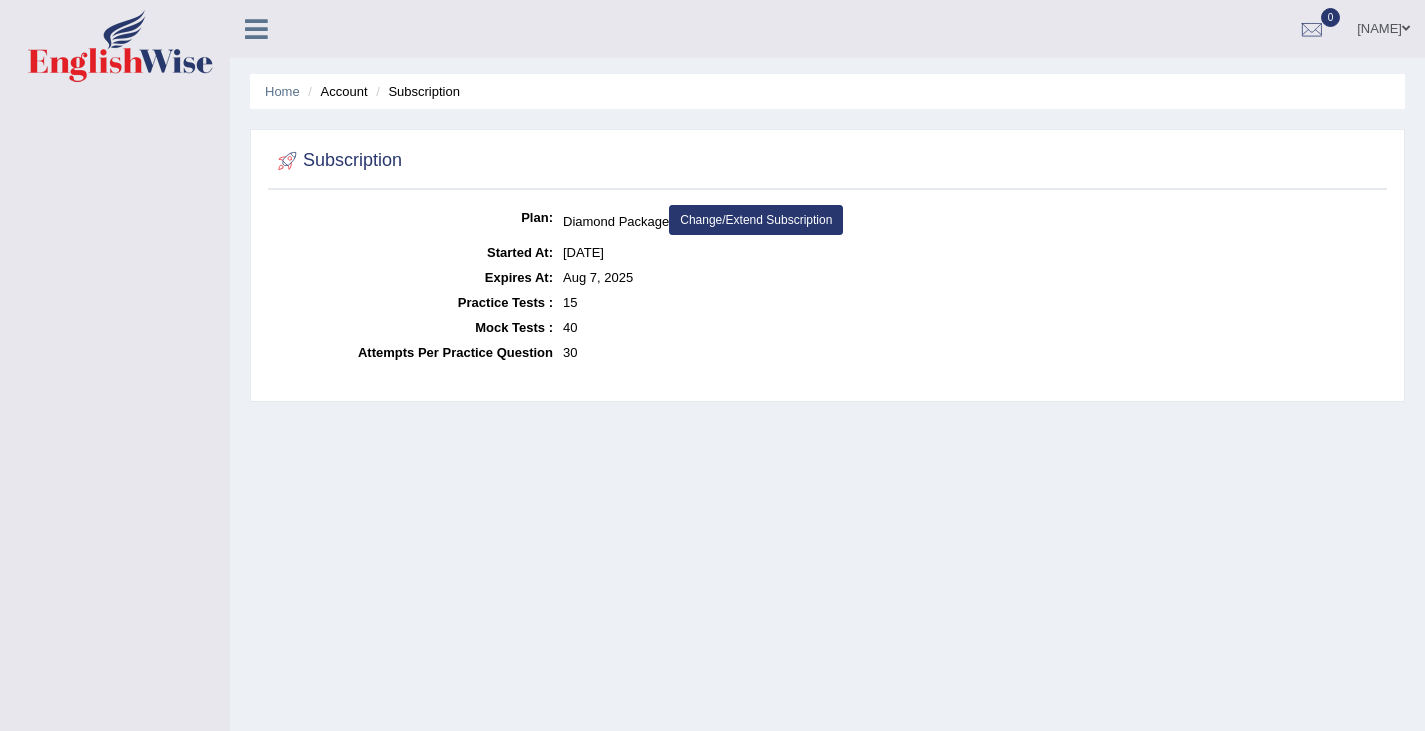 scroll, scrollTop: 0, scrollLeft: 0, axis: both 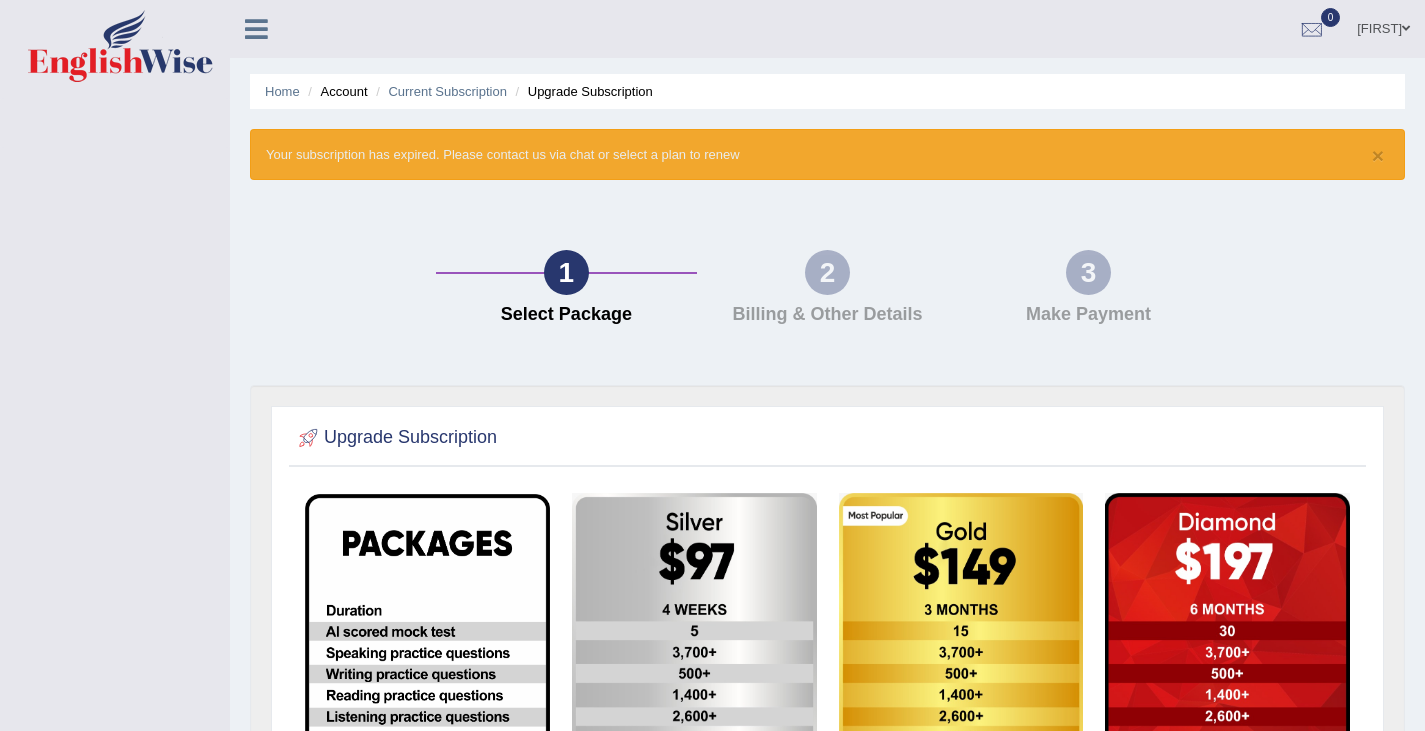 click at bounding box center [256, 29] 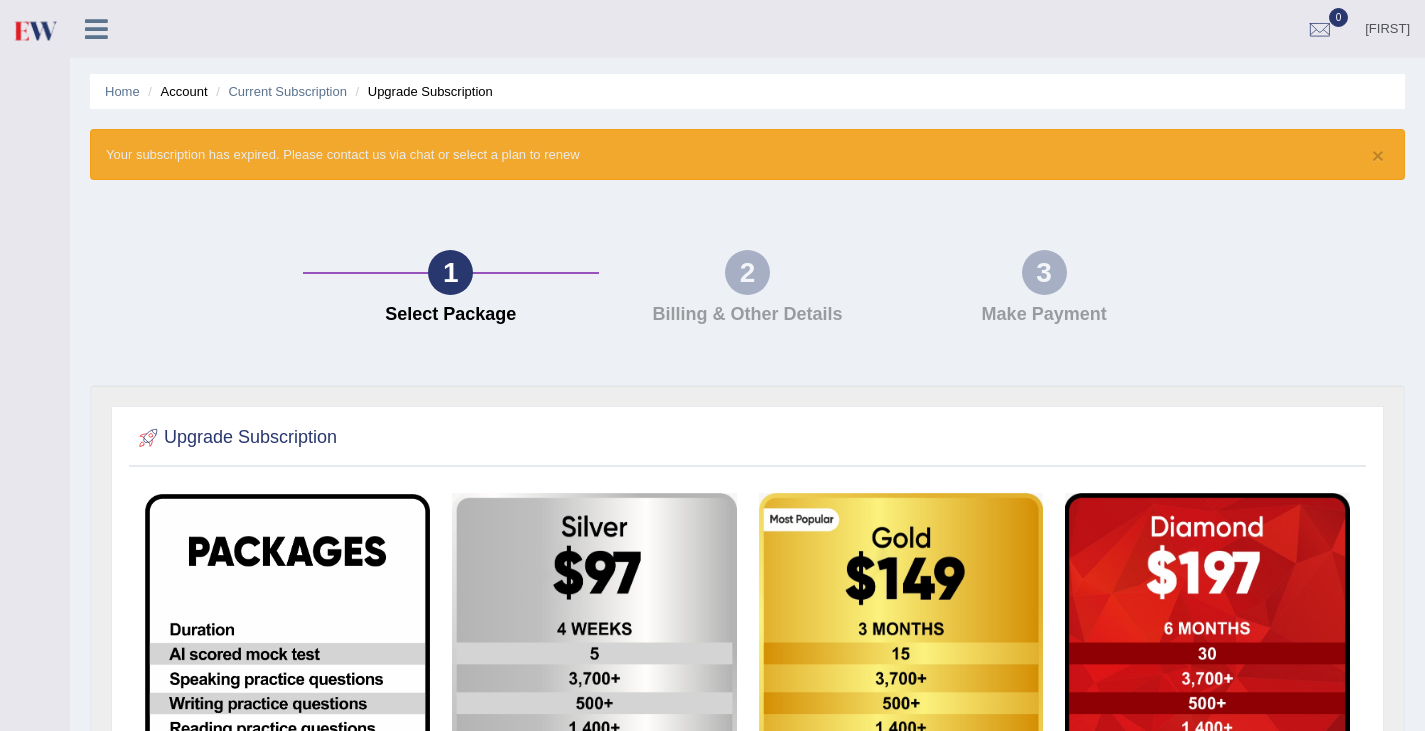 click at bounding box center [96, 29] 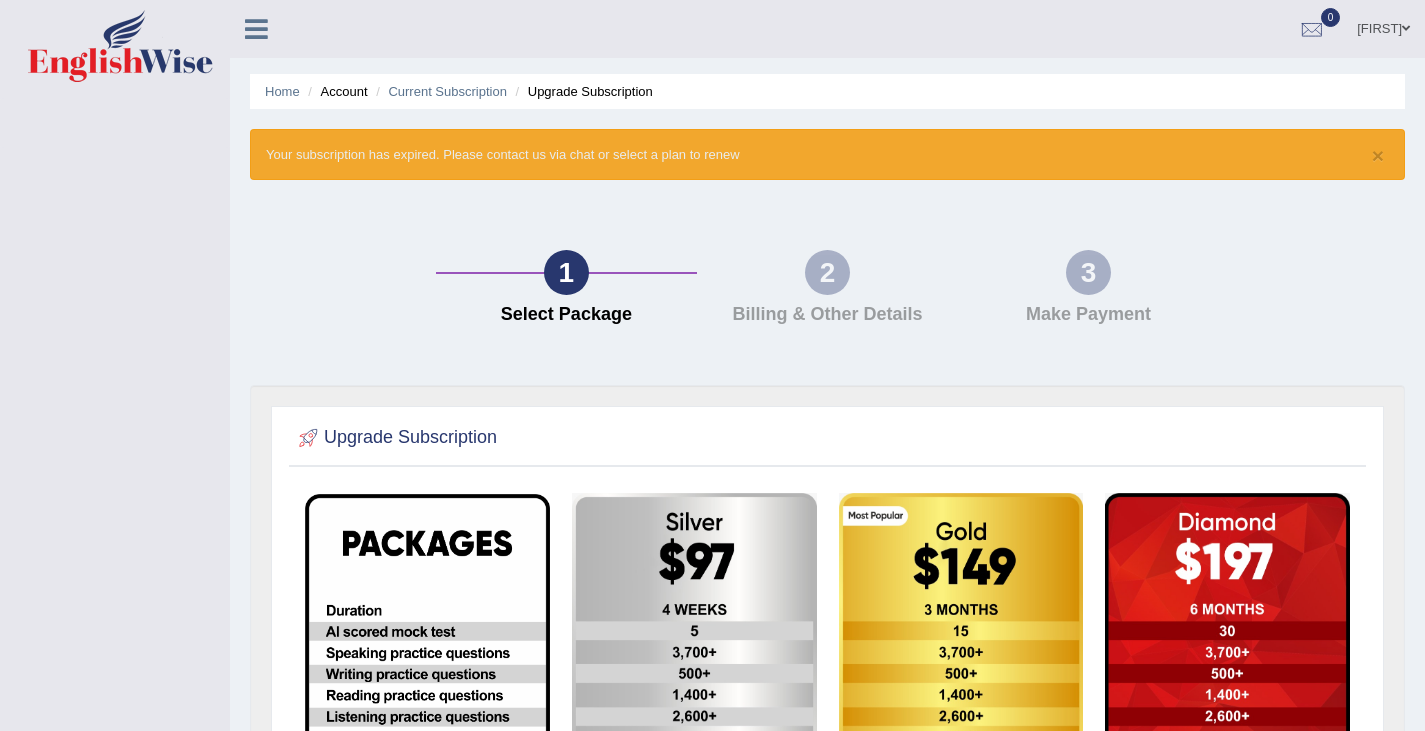 click at bounding box center [256, 29] 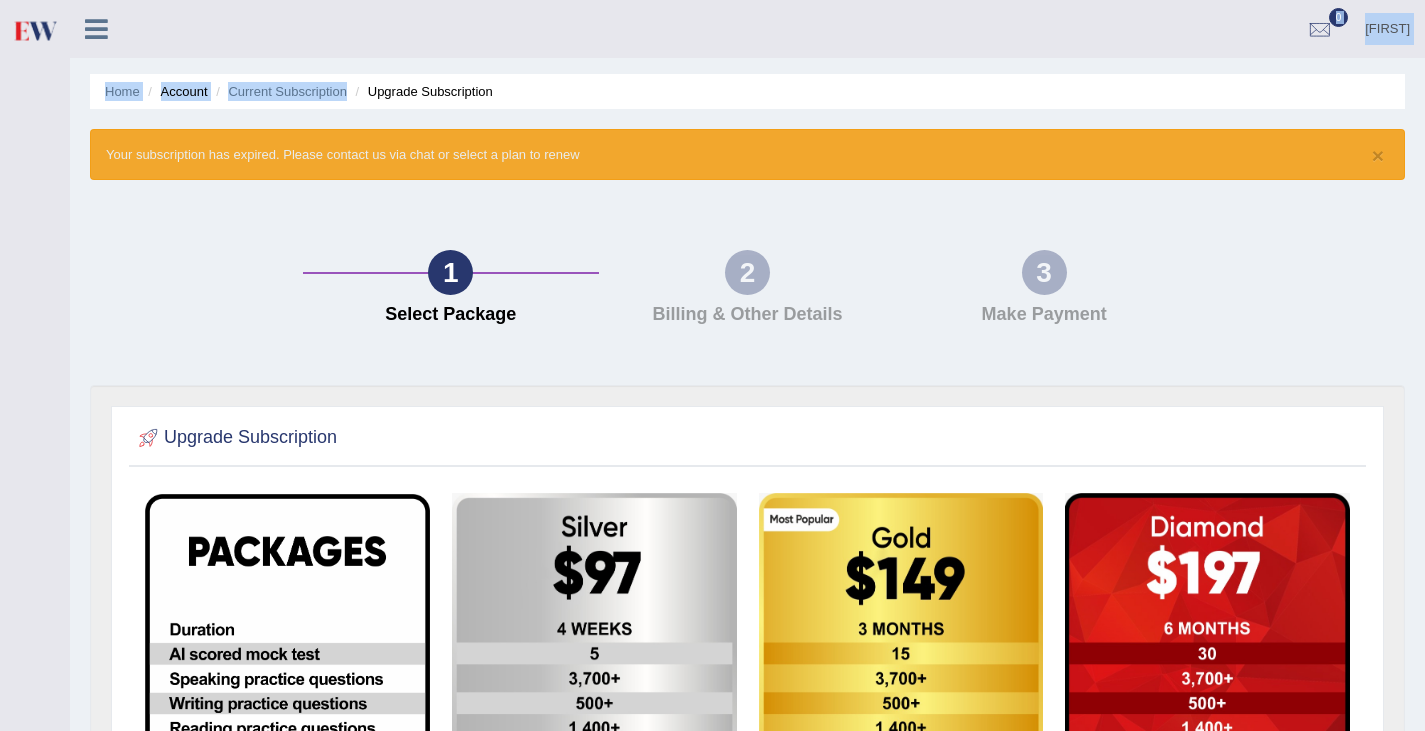 drag, startPoint x: 249, startPoint y: 30, endPoint x: 288, endPoint y: 111, distance: 89.89995 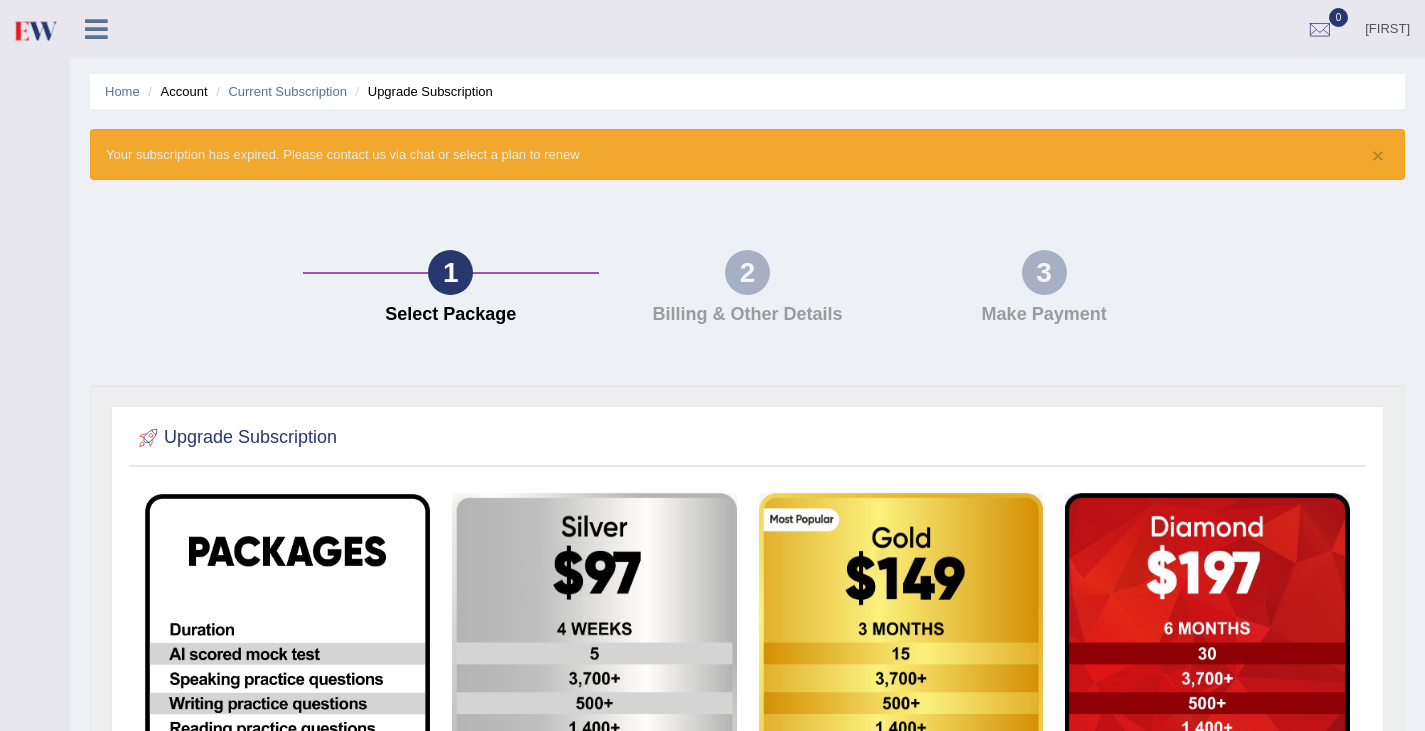 click on "Ju-Hye
Toggle navigation
Username: 0466609749
Access Type: Online
Subscription: Diamond Package
Log out
0" at bounding box center [747, 29] 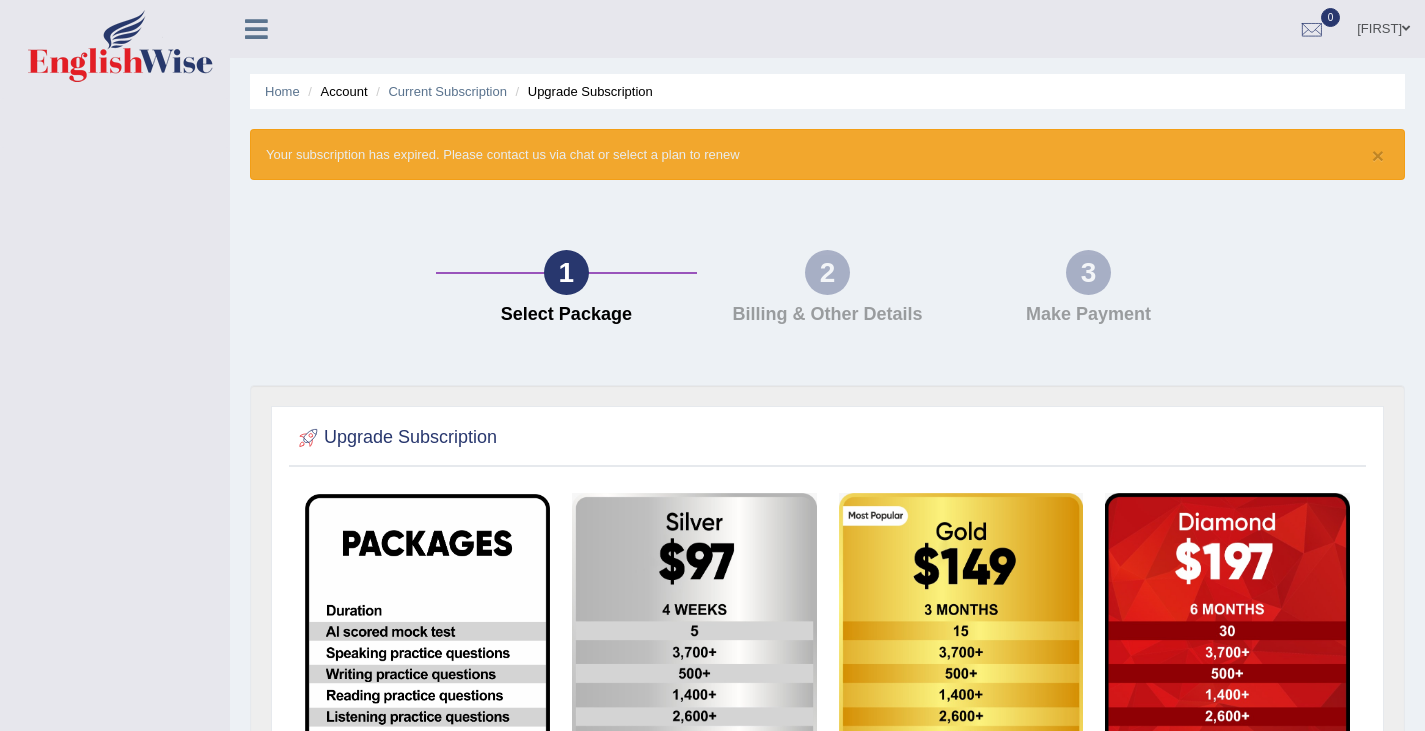 click at bounding box center [120, 46] 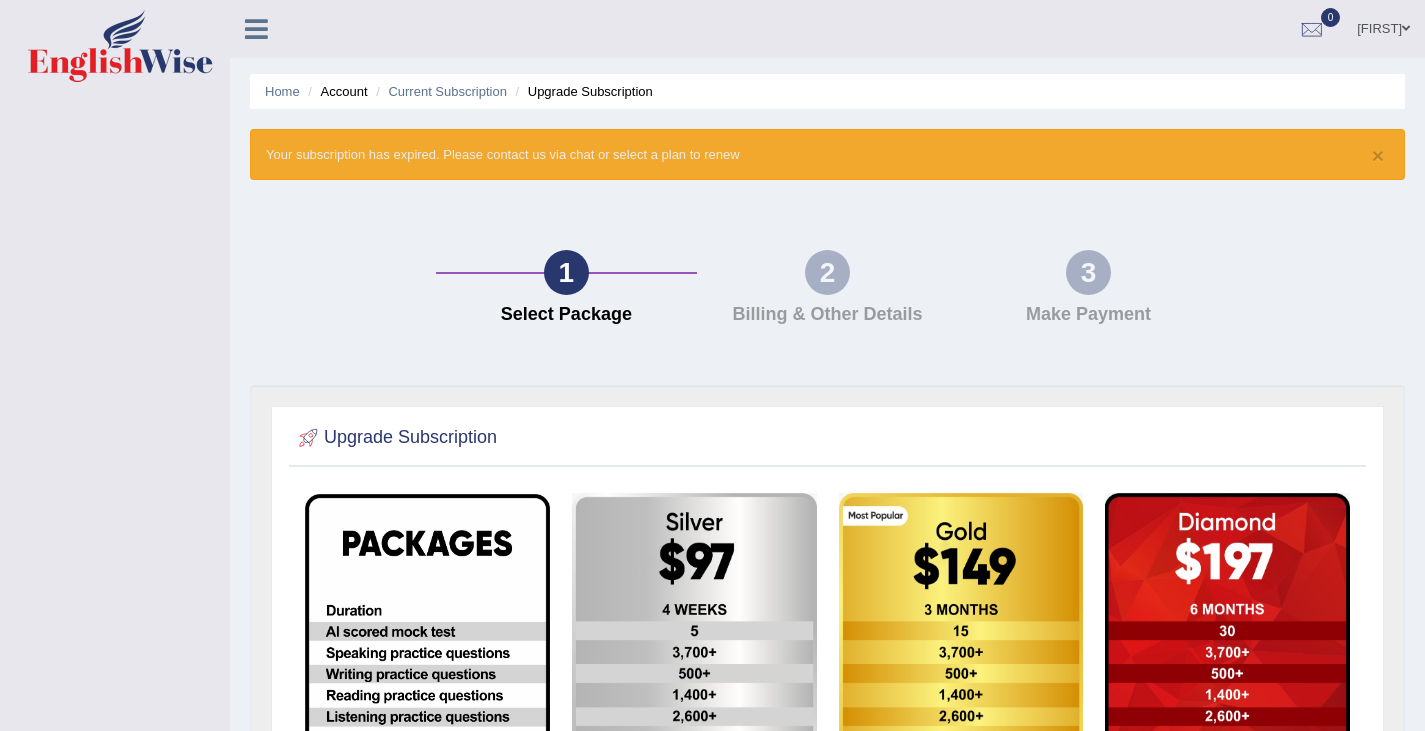 scroll, scrollTop: 0, scrollLeft: 0, axis: both 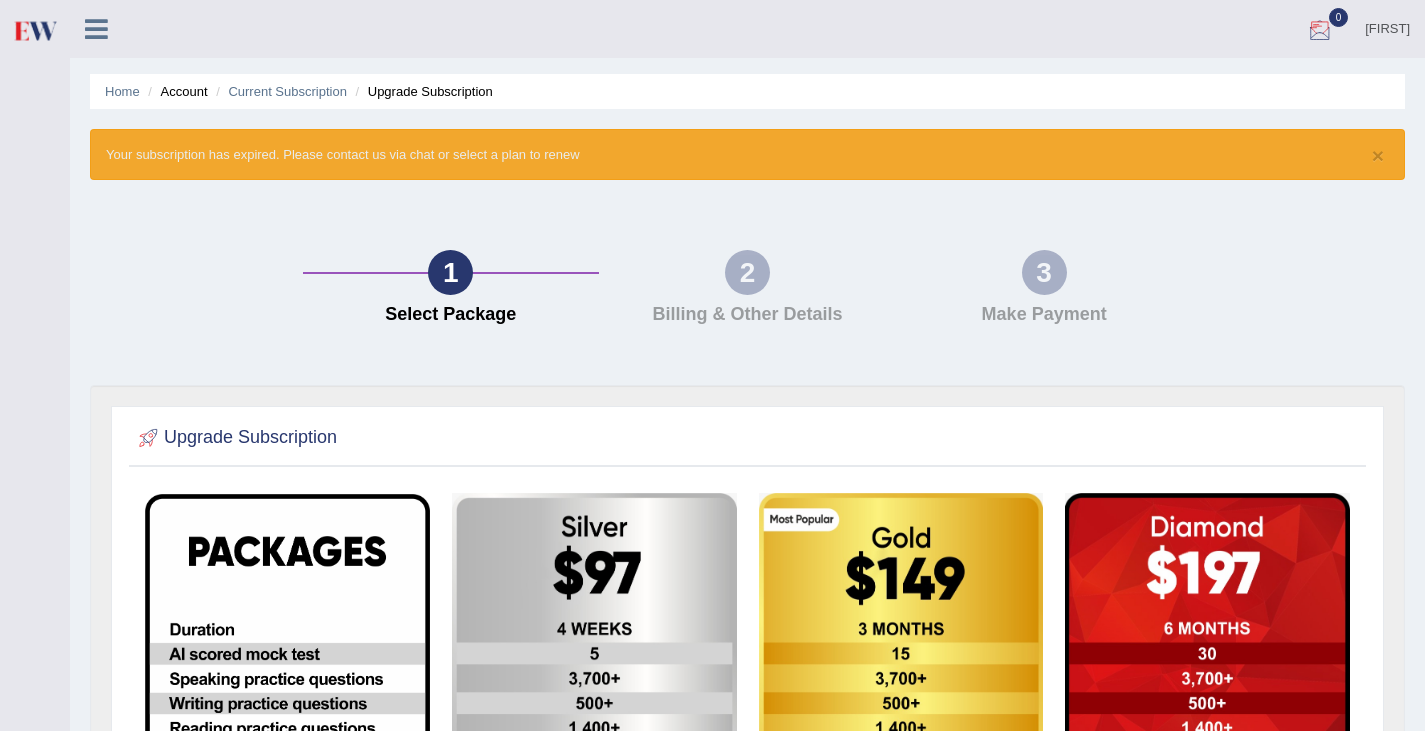 click on "[FIRST]" at bounding box center [1387, 26] 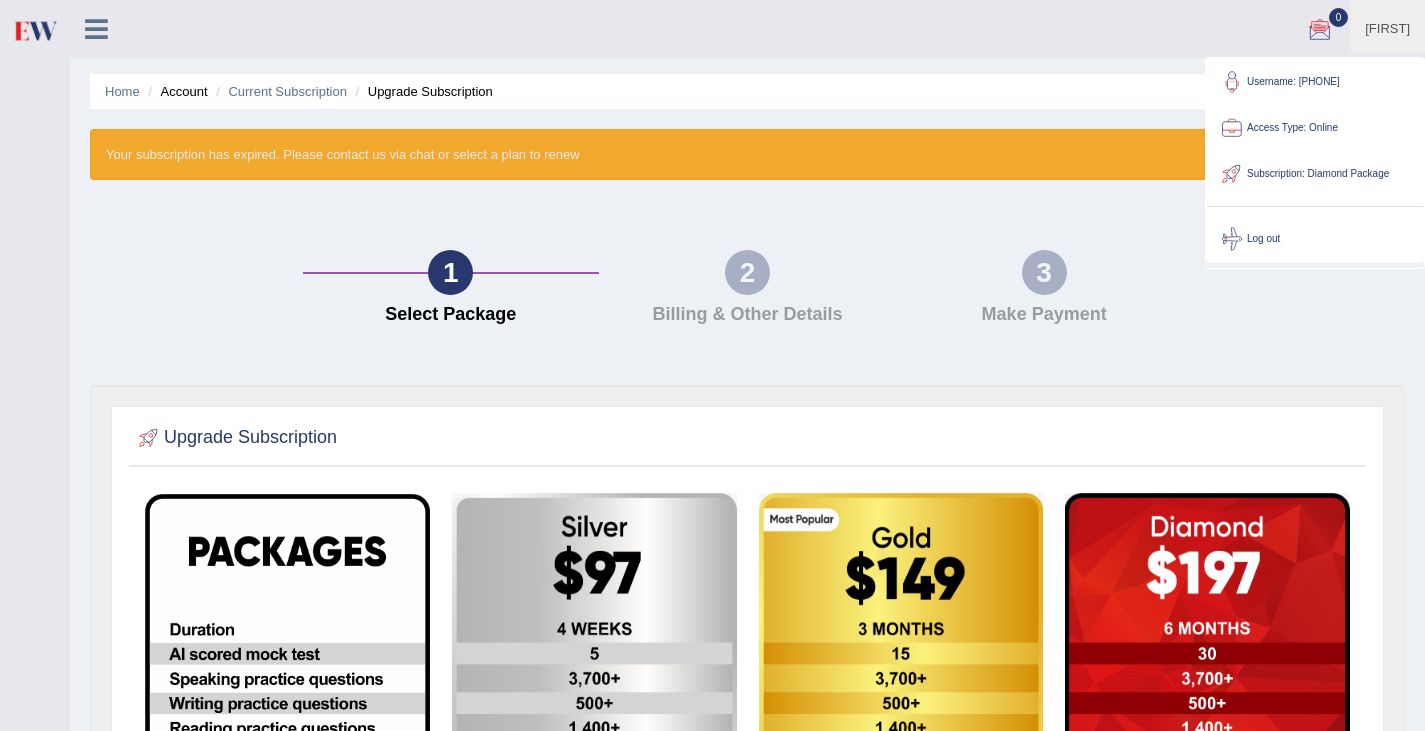 click at bounding box center [96, 29] 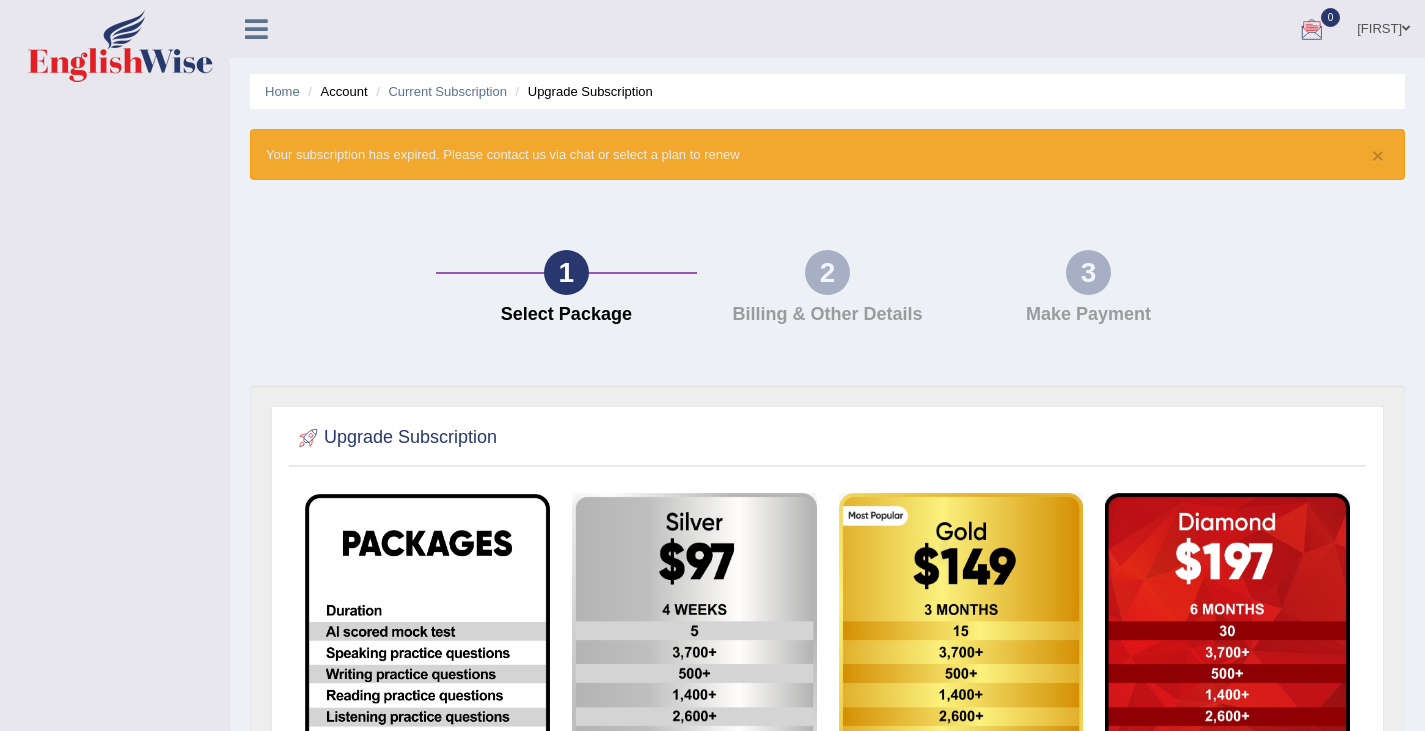 click at bounding box center [120, 46] 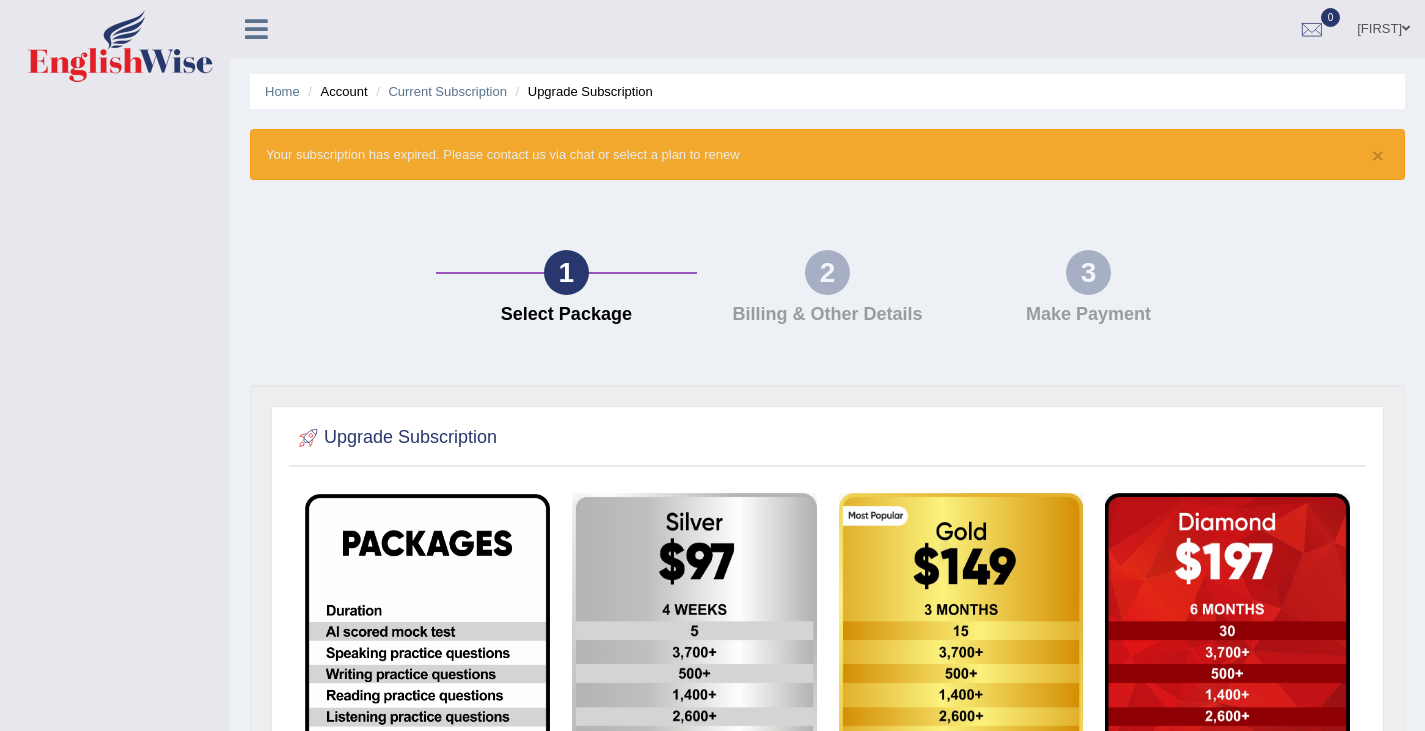 scroll, scrollTop: 0, scrollLeft: 0, axis: both 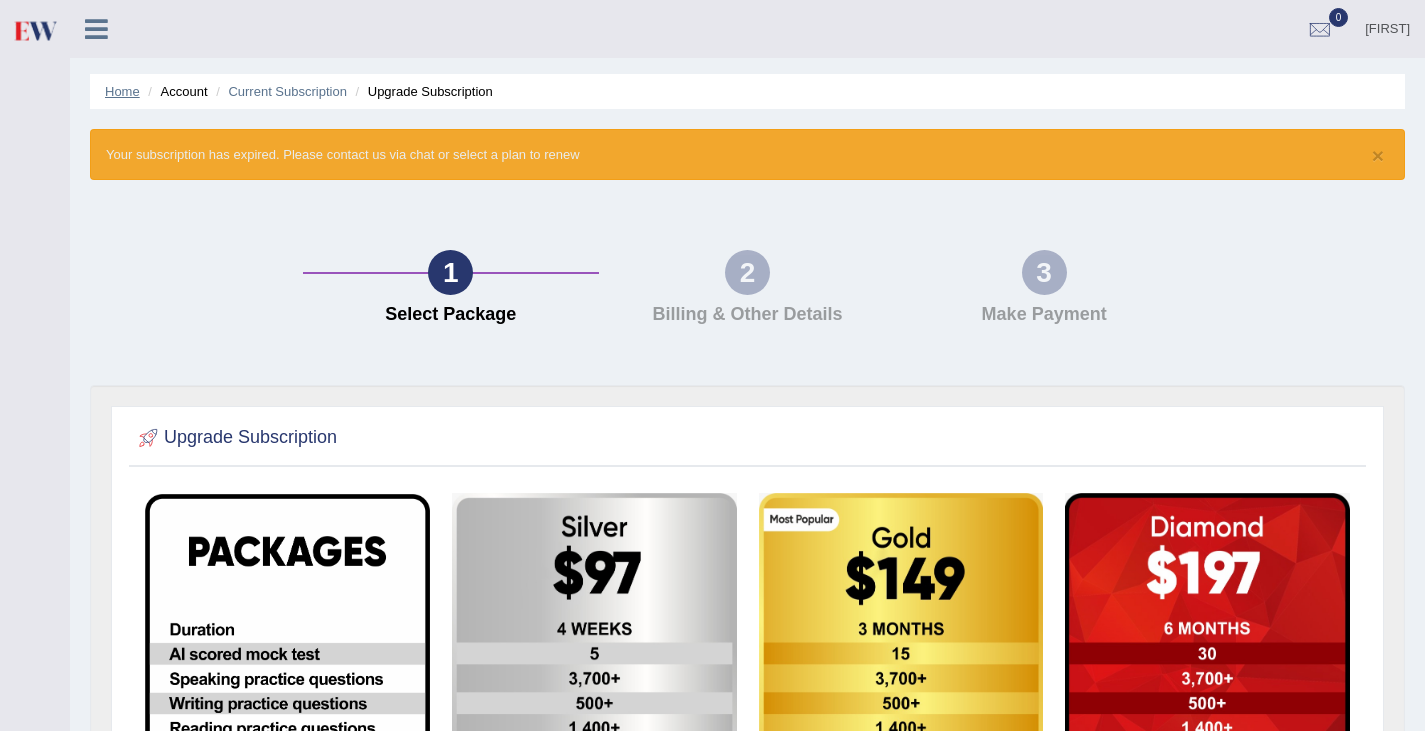 click on "Home" at bounding box center (122, 91) 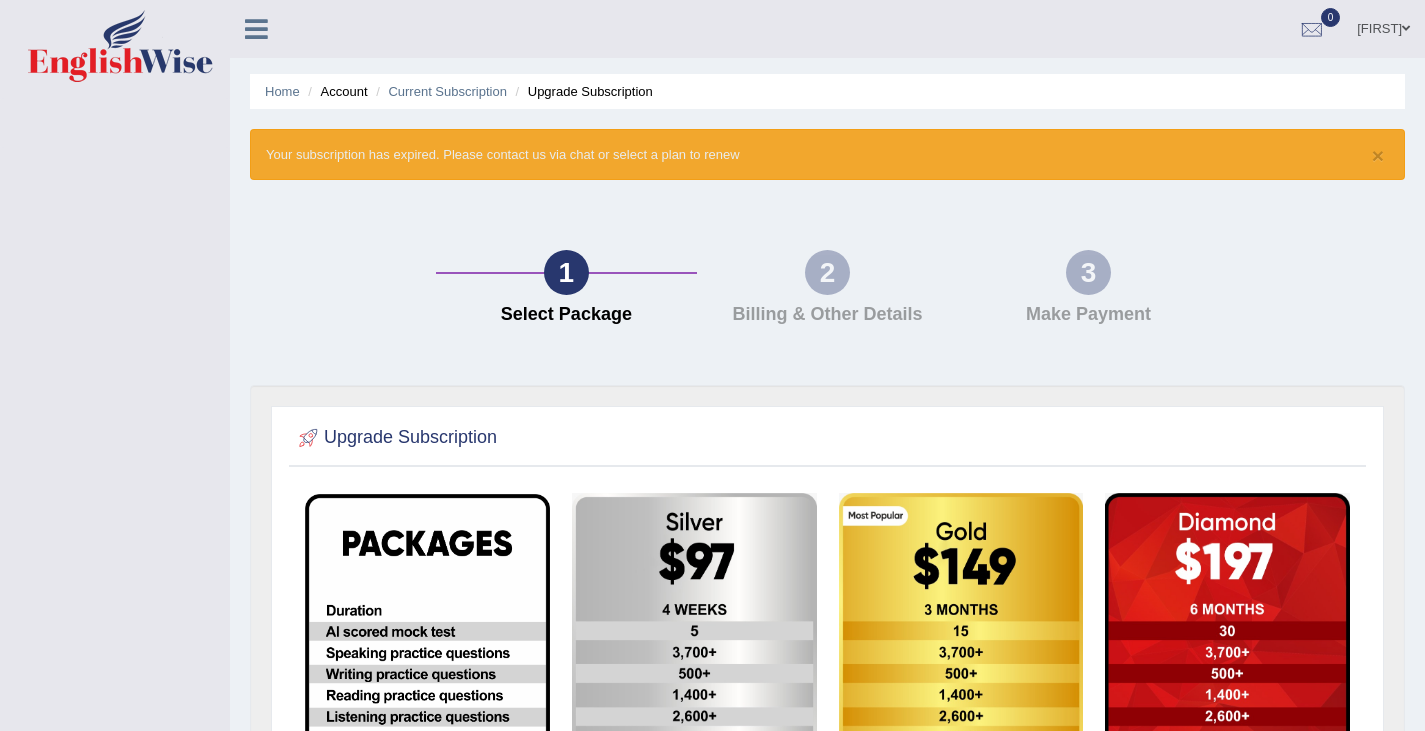 scroll, scrollTop: 0, scrollLeft: 0, axis: both 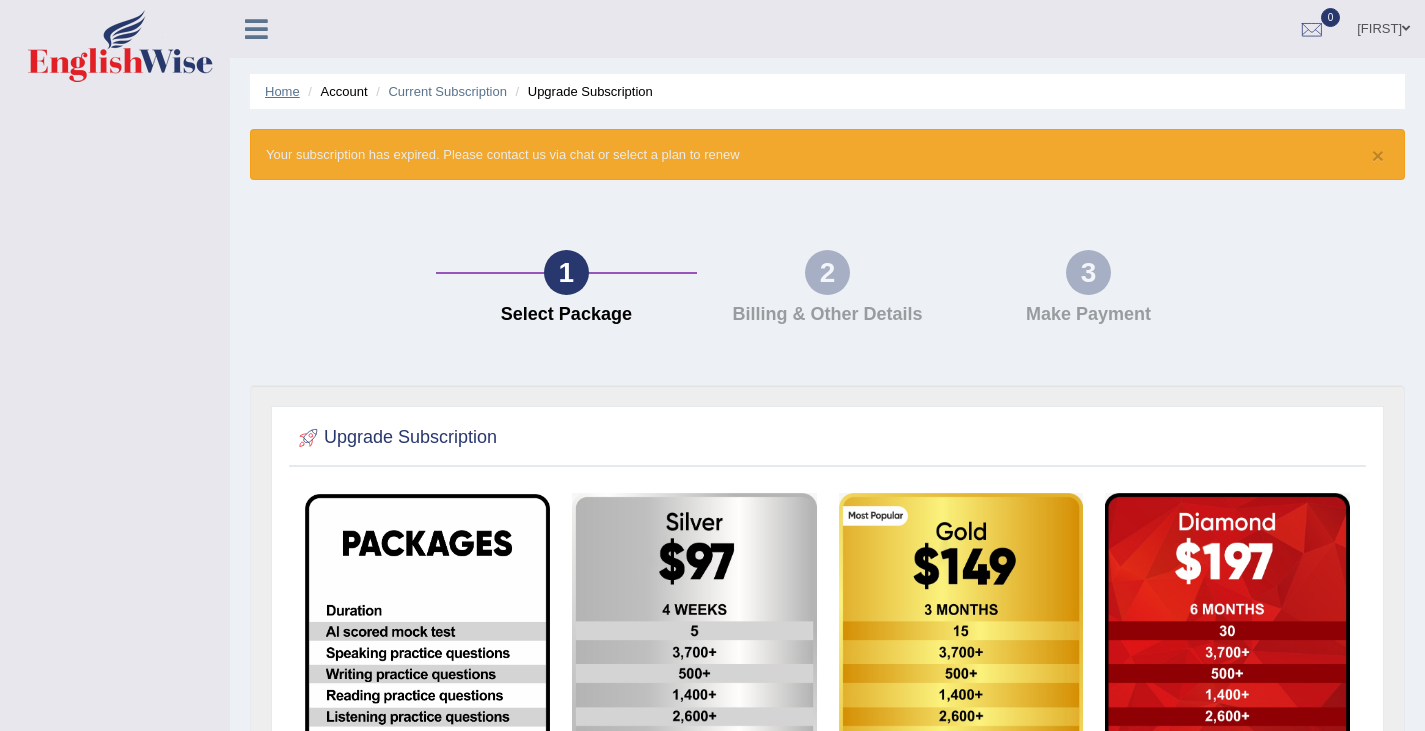 click on "Home" at bounding box center (282, 91) 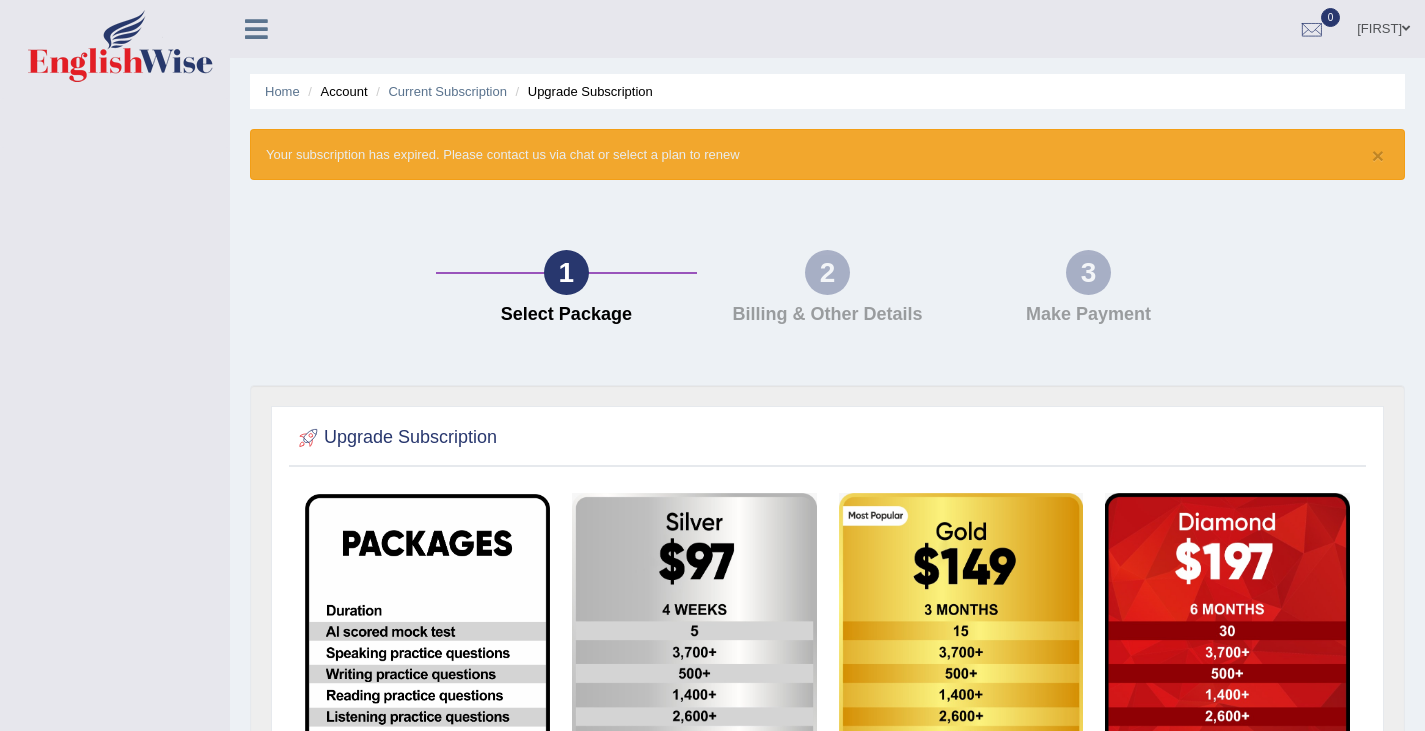 scroll, scrollTop: 0, scrollLeft: 0, axis: both 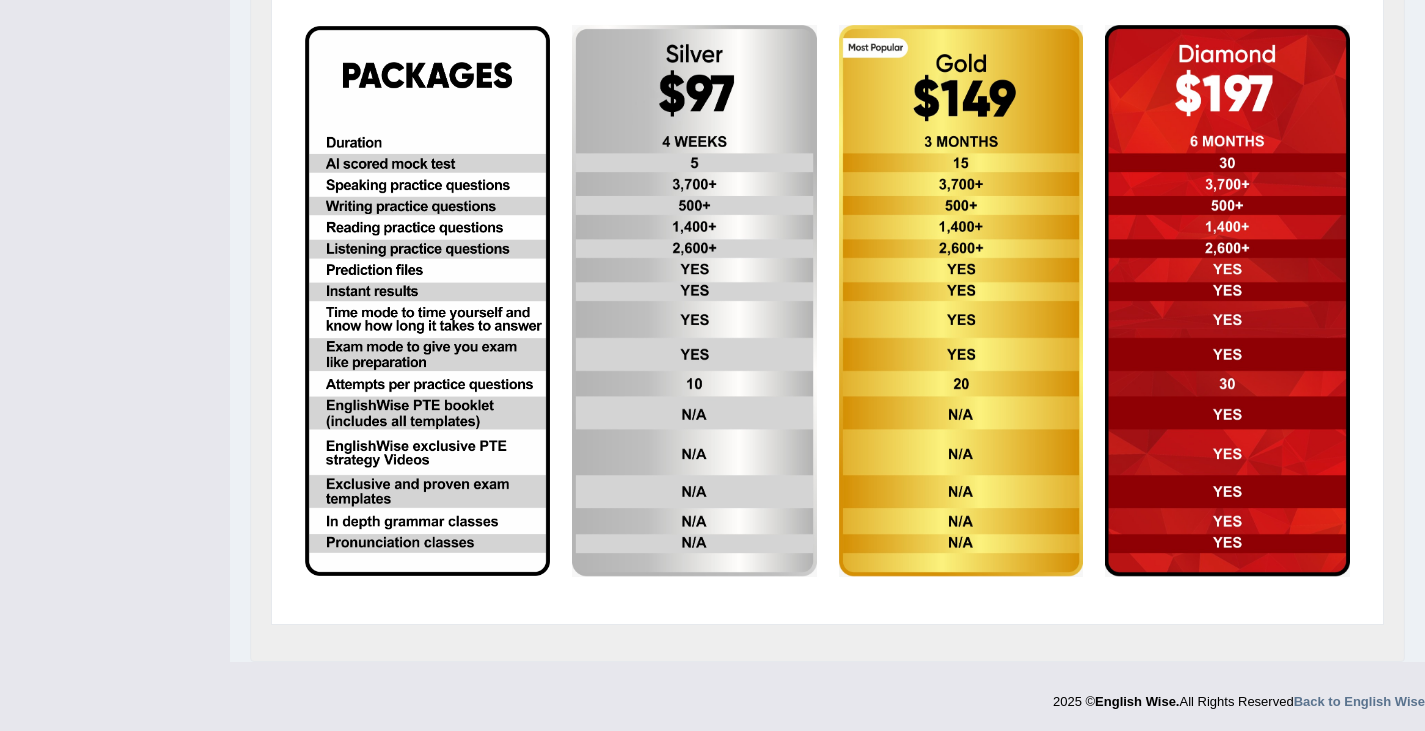 click at bounding box center [1227, 301] 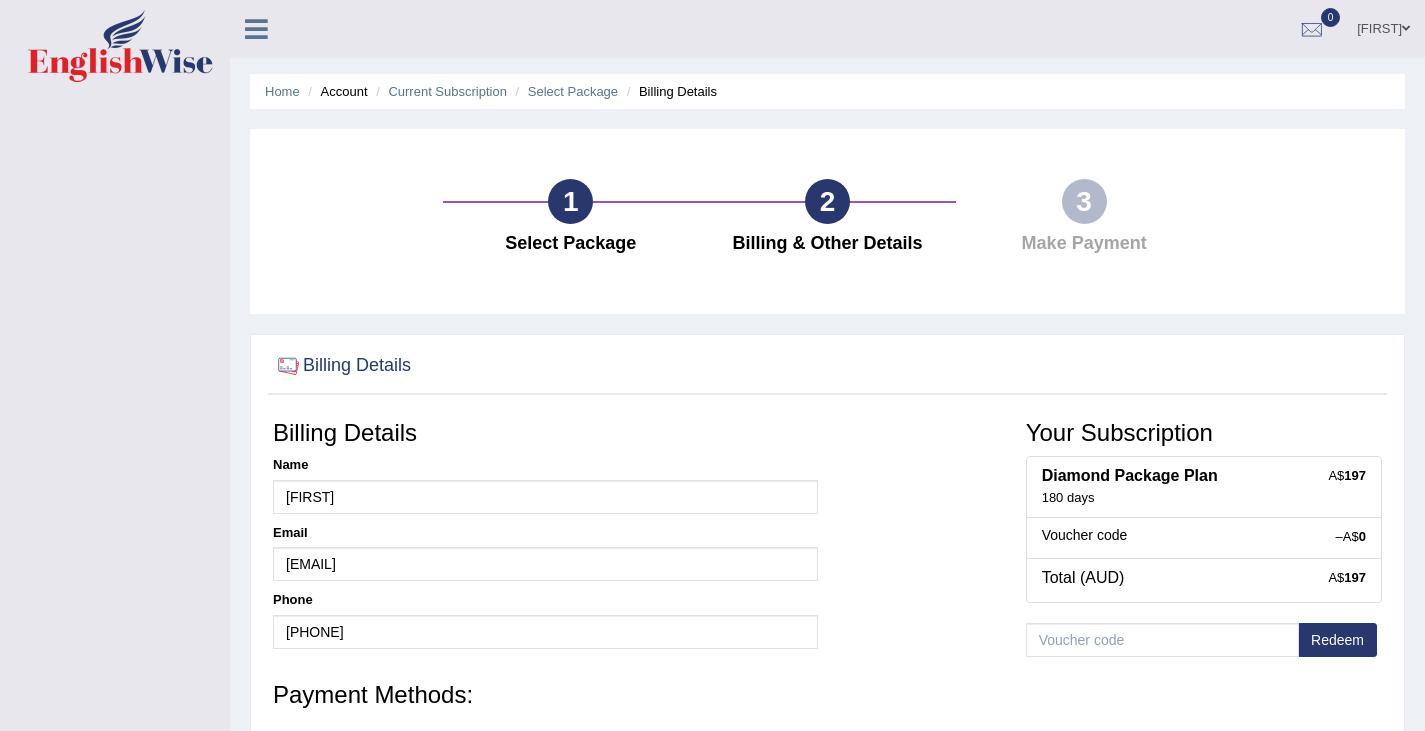 scroll, scrollTop: 0, scrollLeft: 0, axis: both 